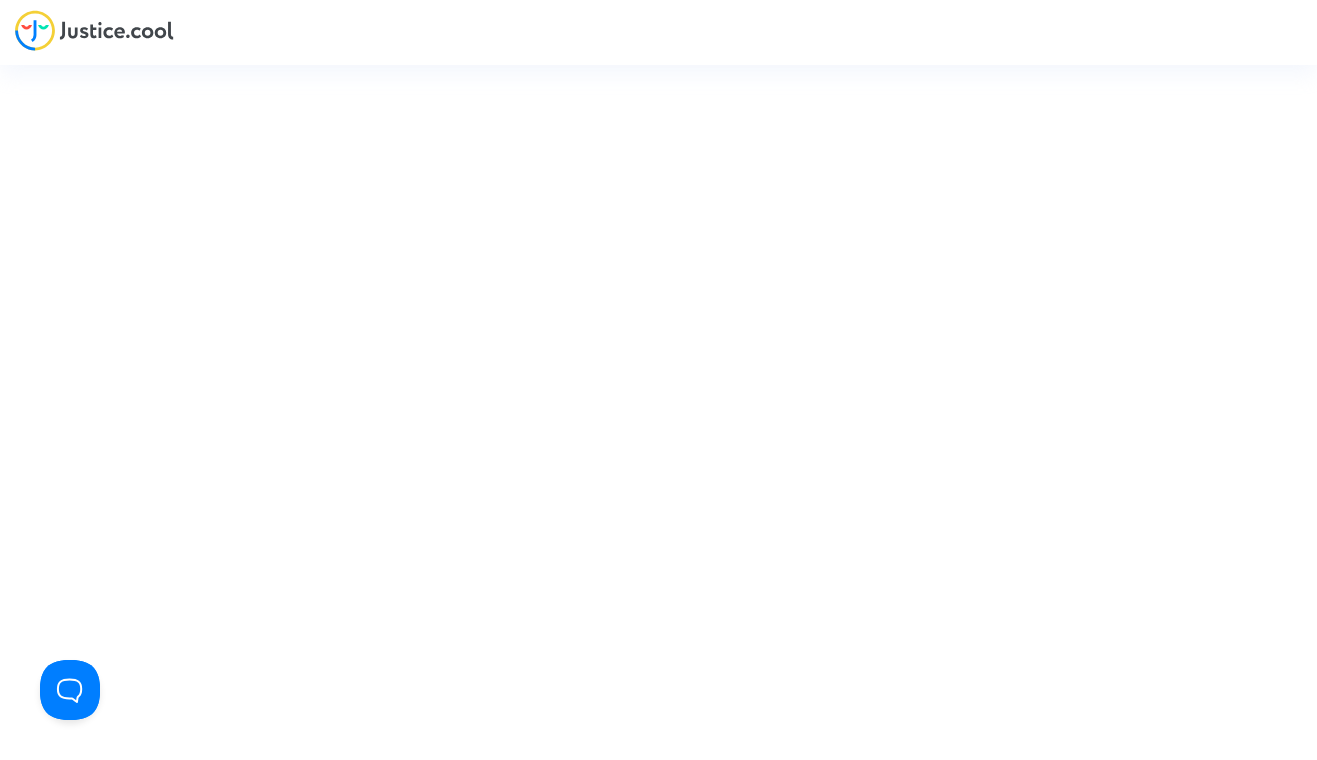 scroll, scrollTop: 0, scrollLeft: 0, axis: both 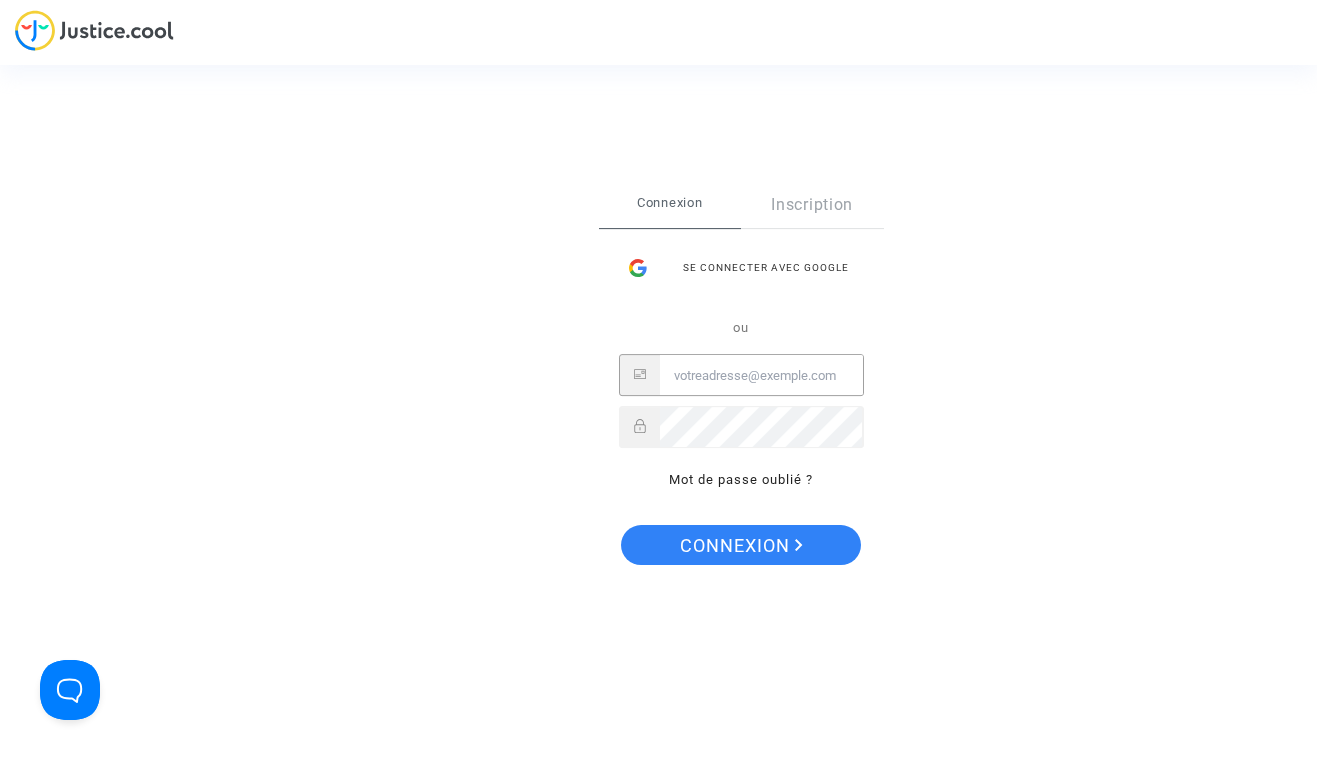 click at bounding box center [761, 376] 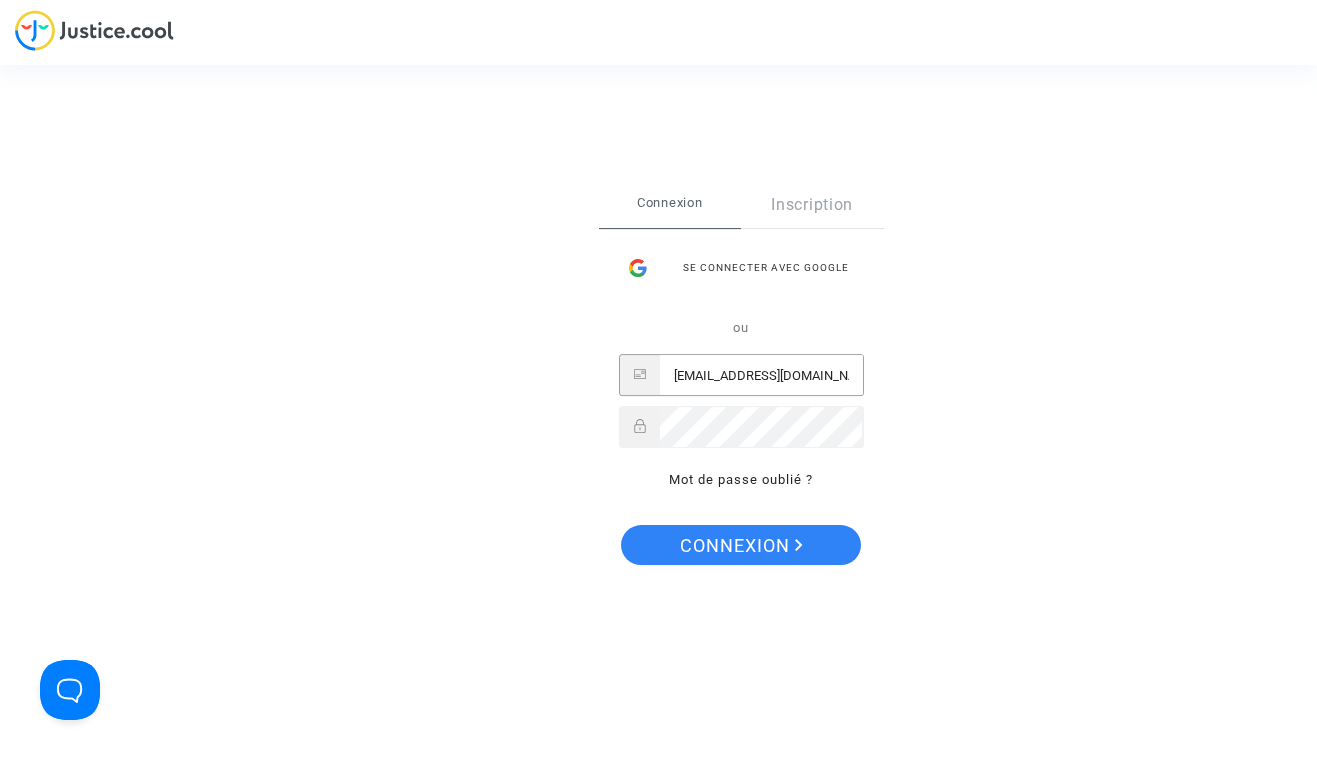 type on "lea.launspach@gmail.com" 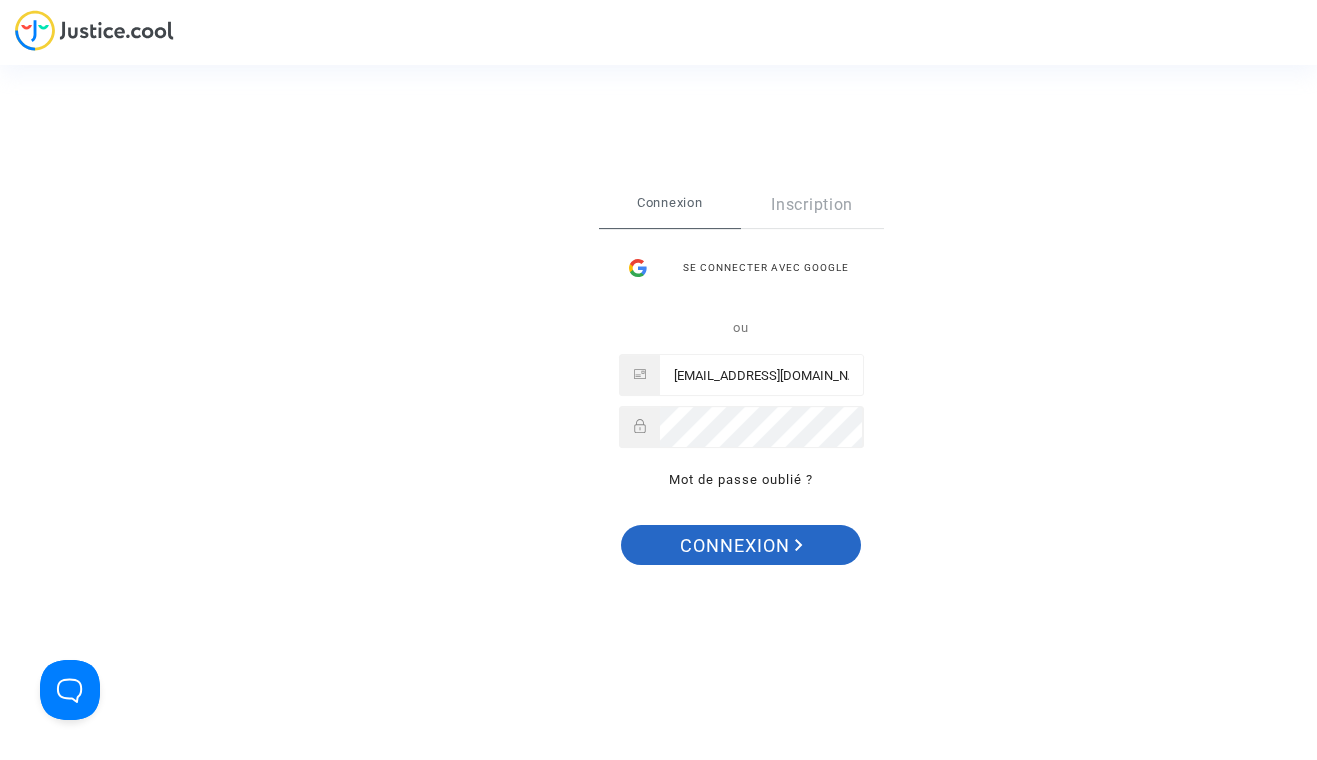 click on "Connexion" at bounding box center [741, 546] 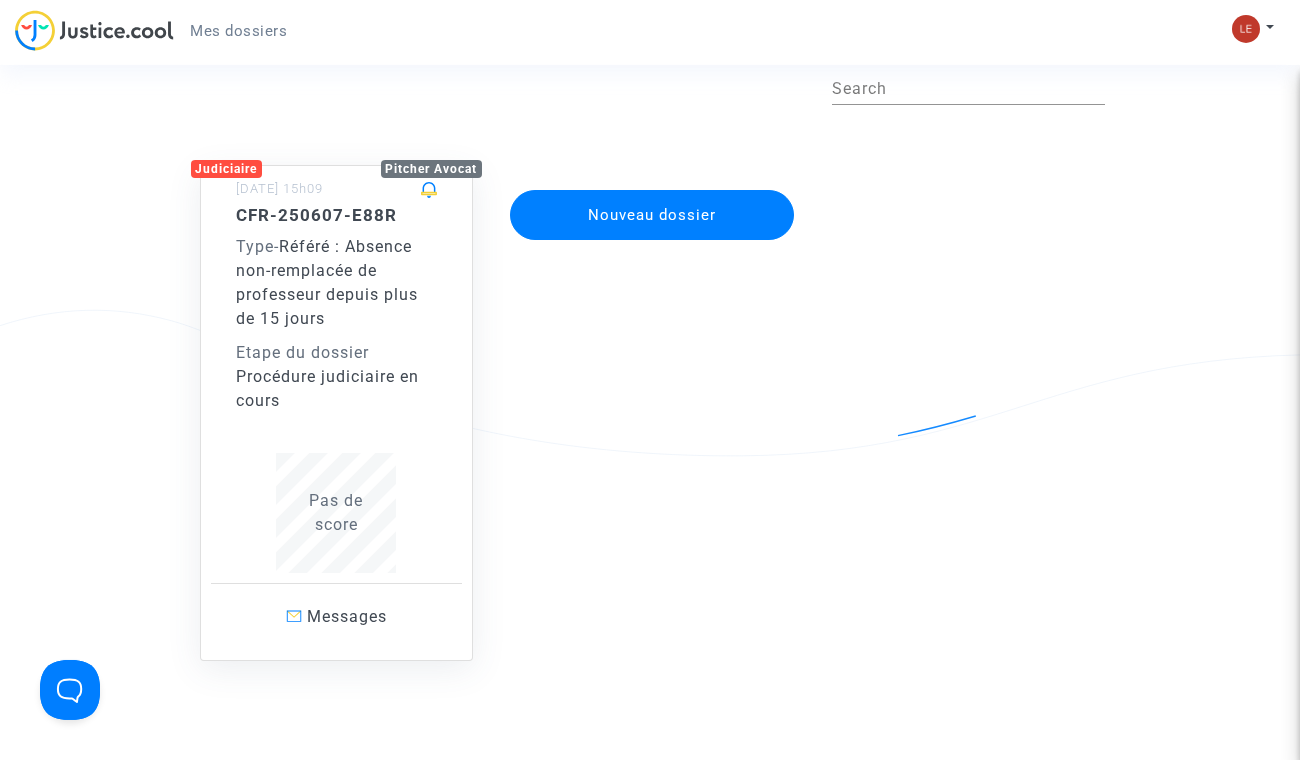 scroll, scrollTop: 97, scrollLeft: 0, axis: vertical 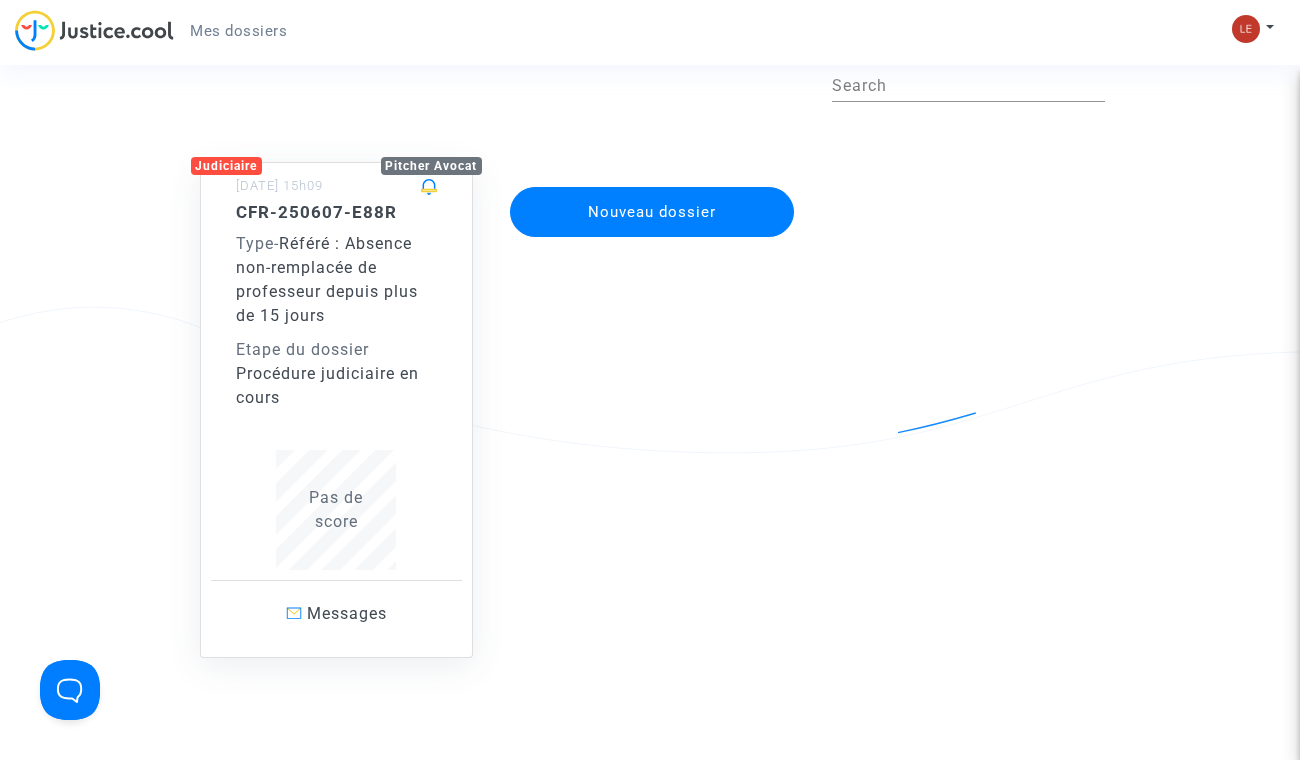 click on "Référé : Absence non-remplacée de professeur depuis plus de 15 jours" 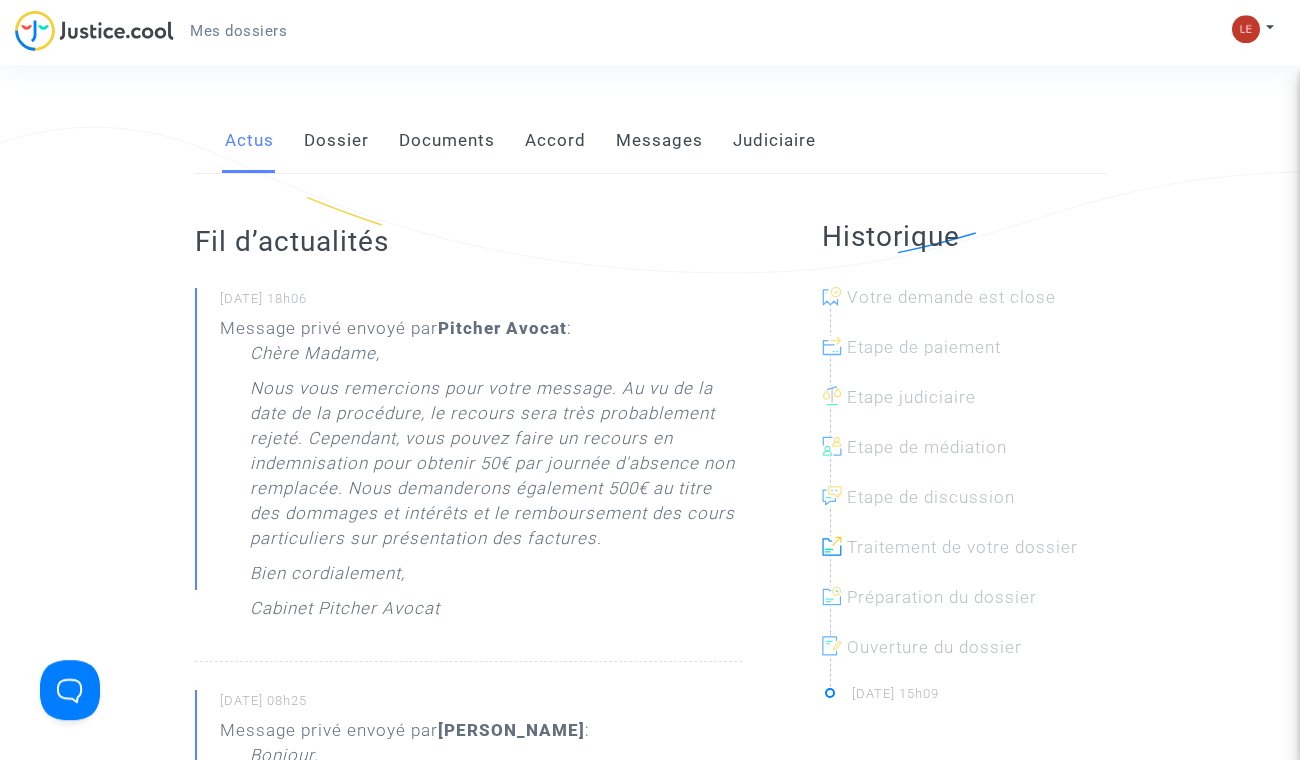 scroll, scrollTop: 275, scrollLeft: 0, axis: vertical 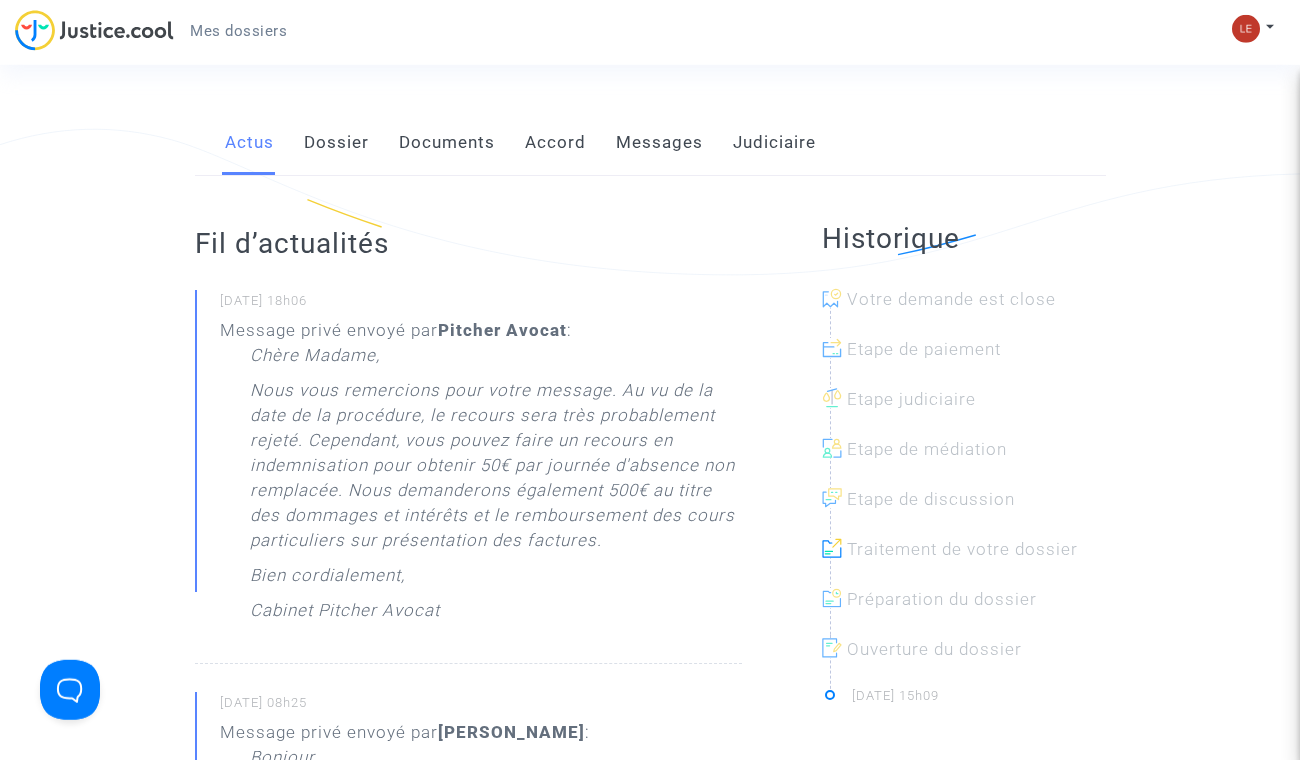 click on "Messages" 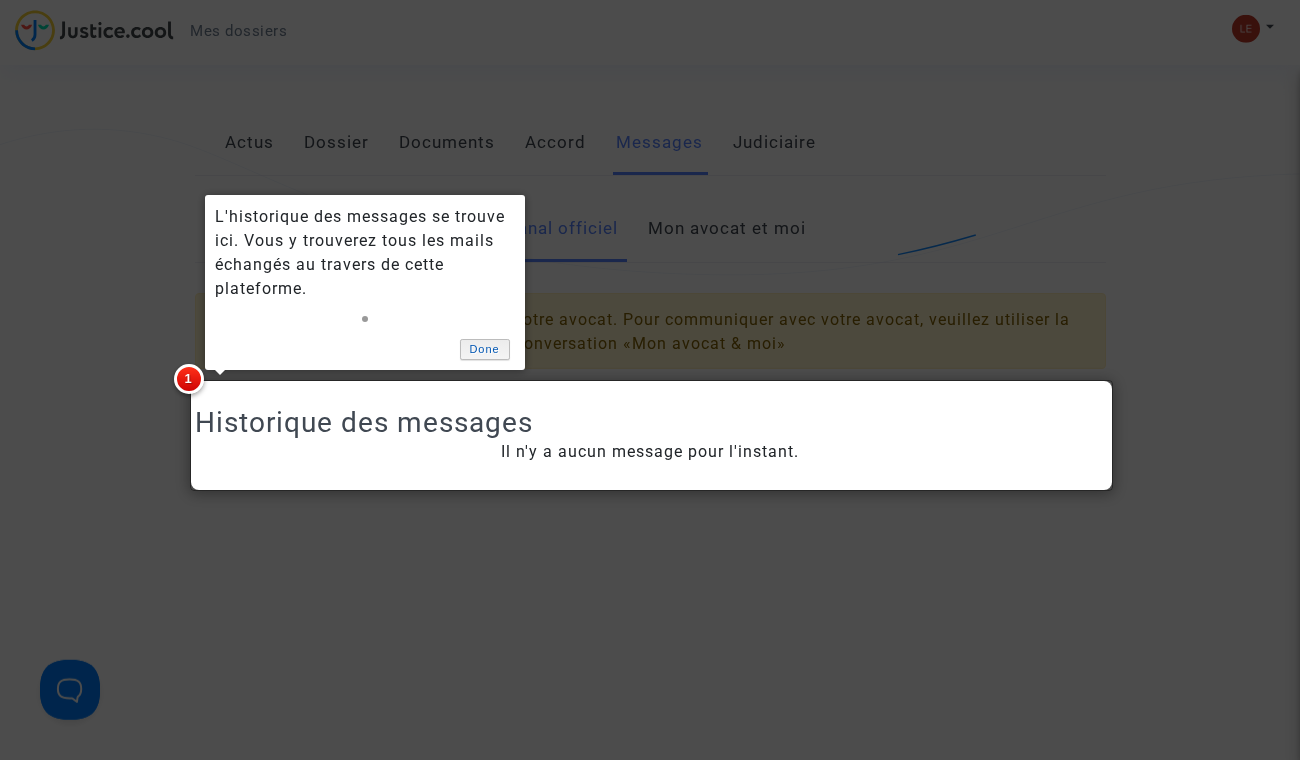 click on "Done" at bounding box center [485, 349] 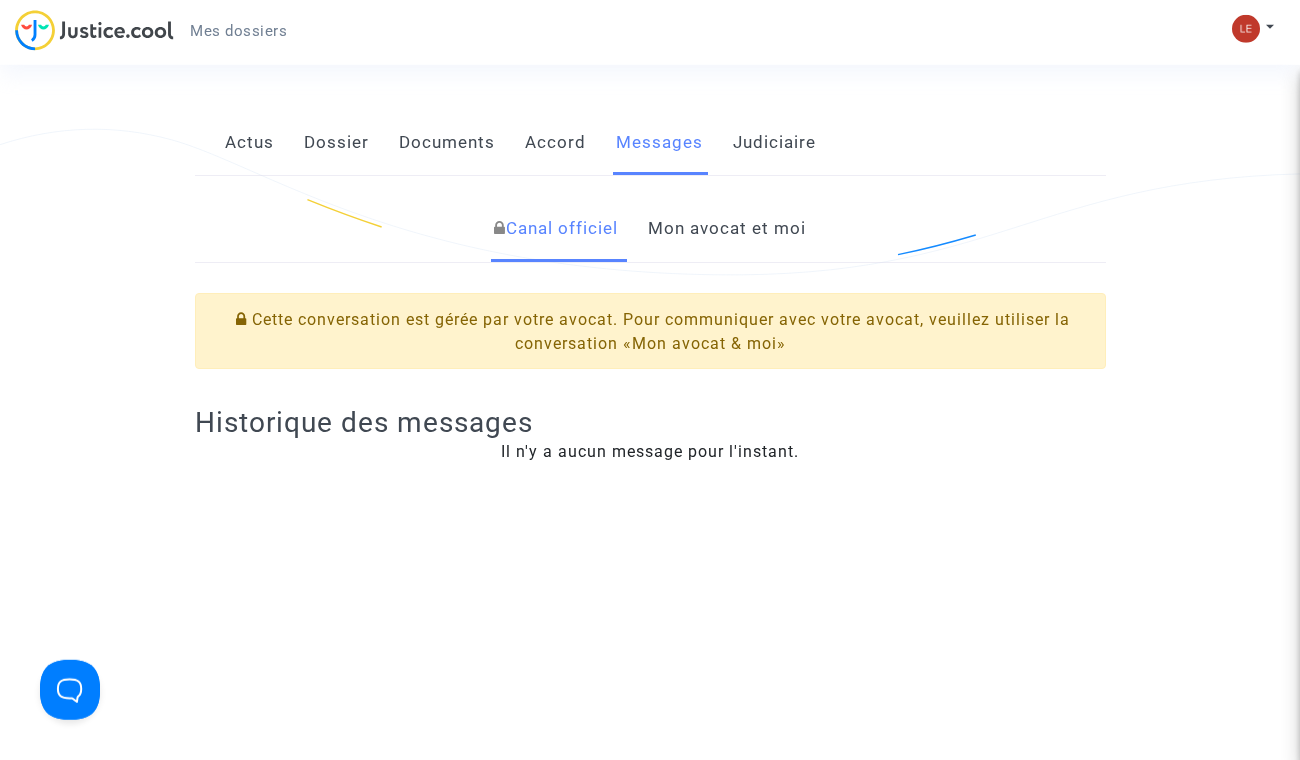 click on "Mon avocat et moi" 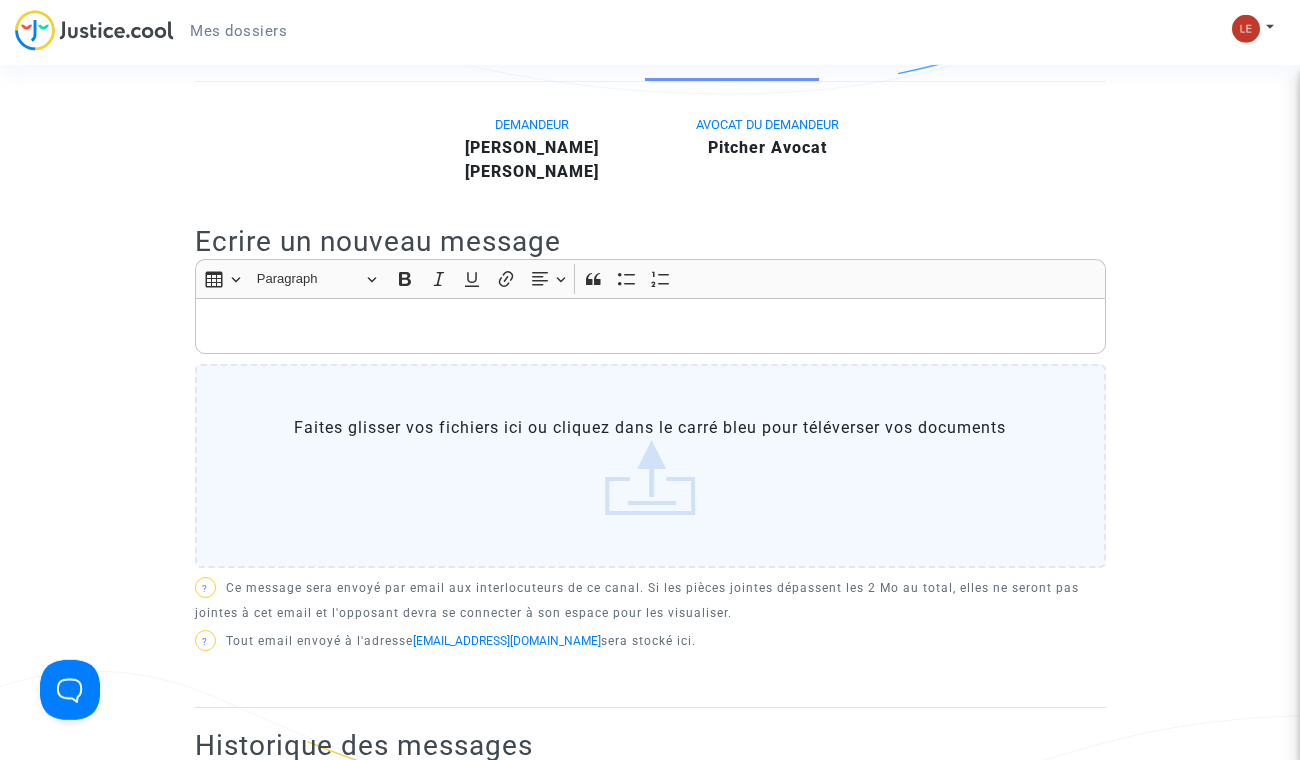 scroll, scrollTop: 398, scrollLeft: 0, axis: vertical 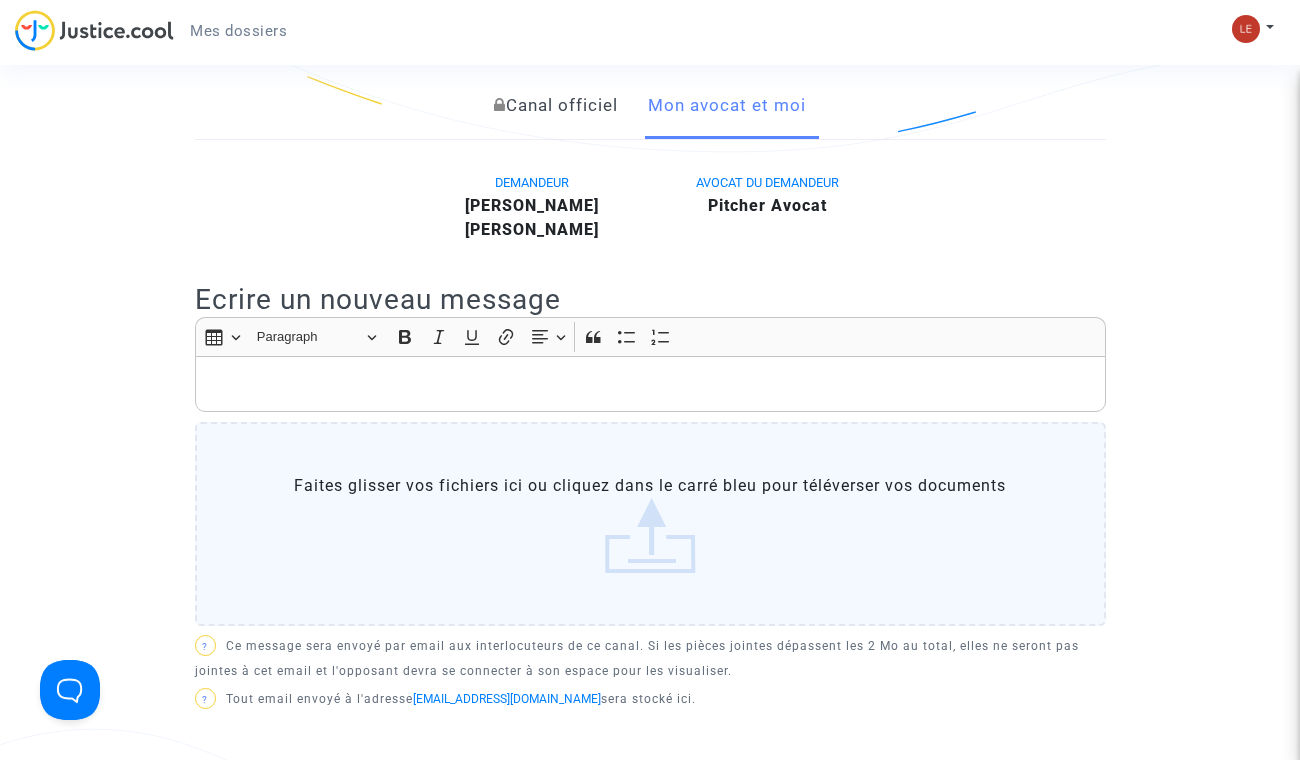 click 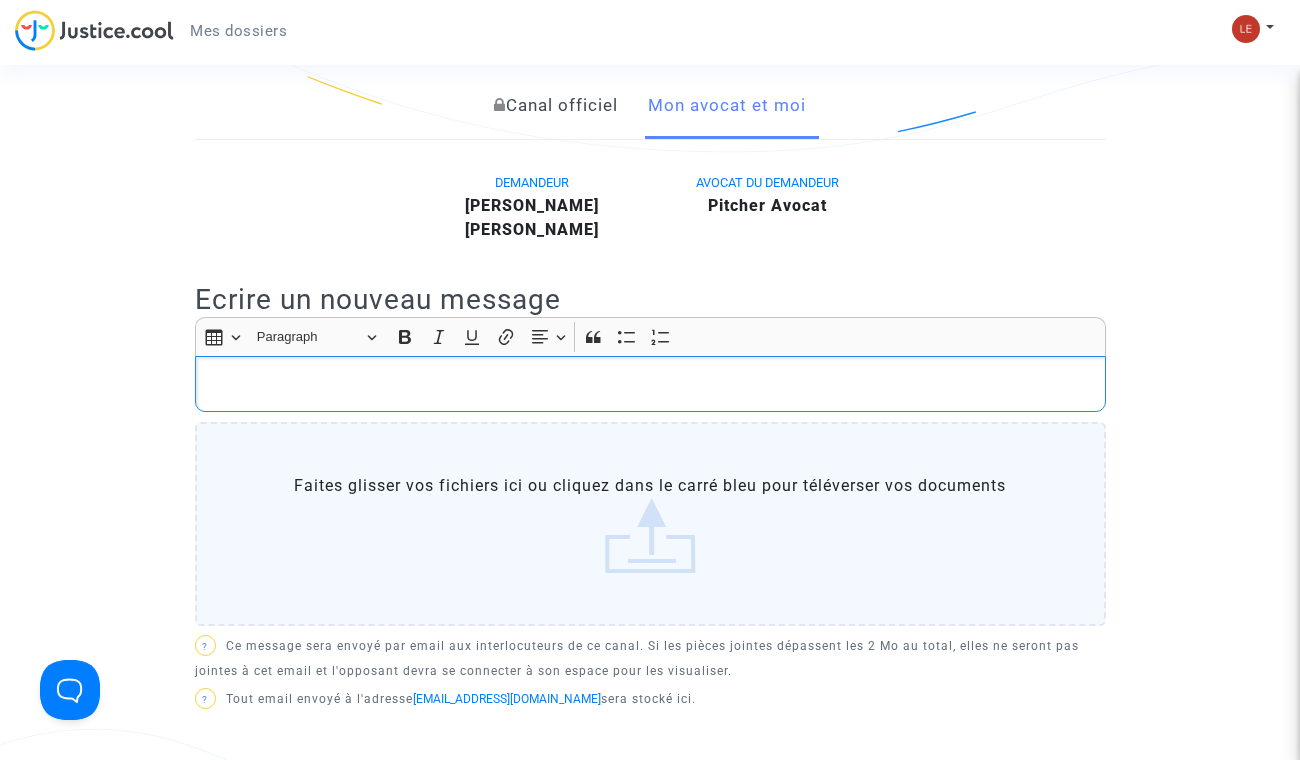 type 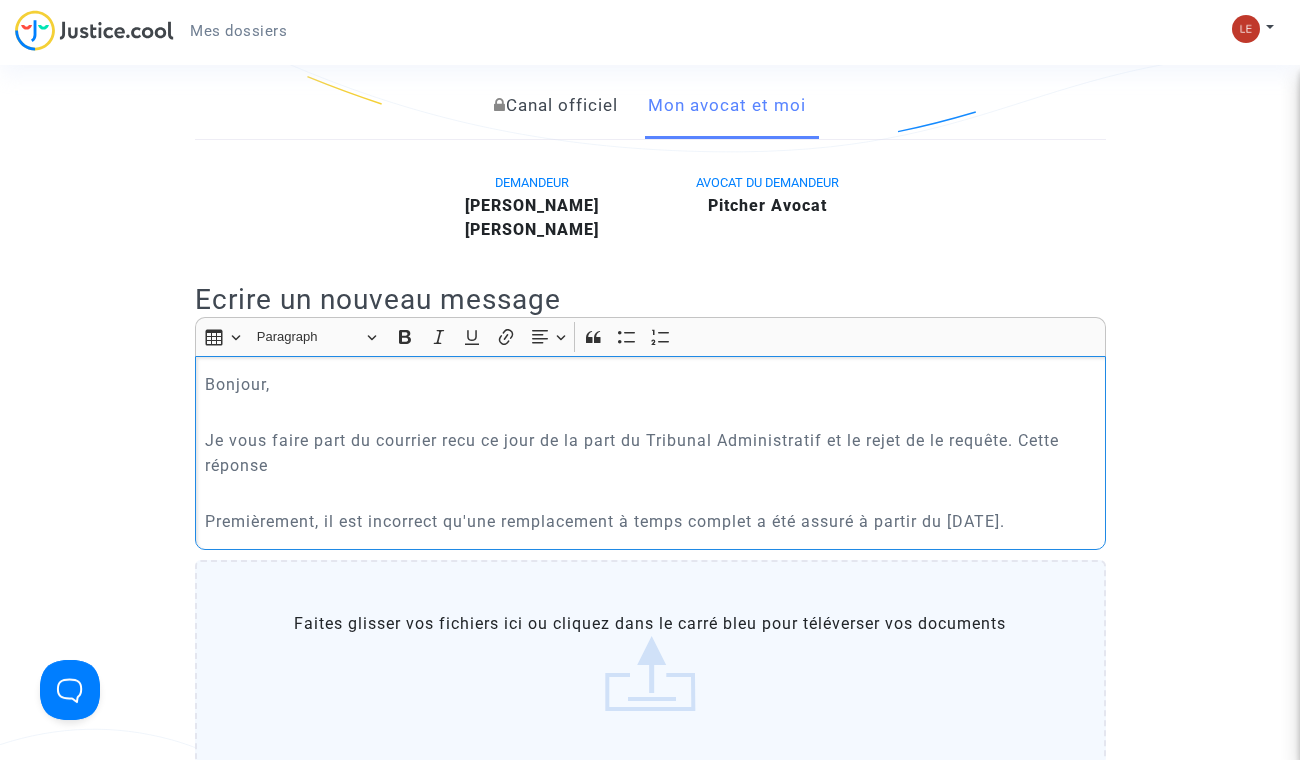 click on "Je vous faire part du courrier recu ce jour de la part du Tribunal Administratif et le rejet de le requête. Cette réponse" 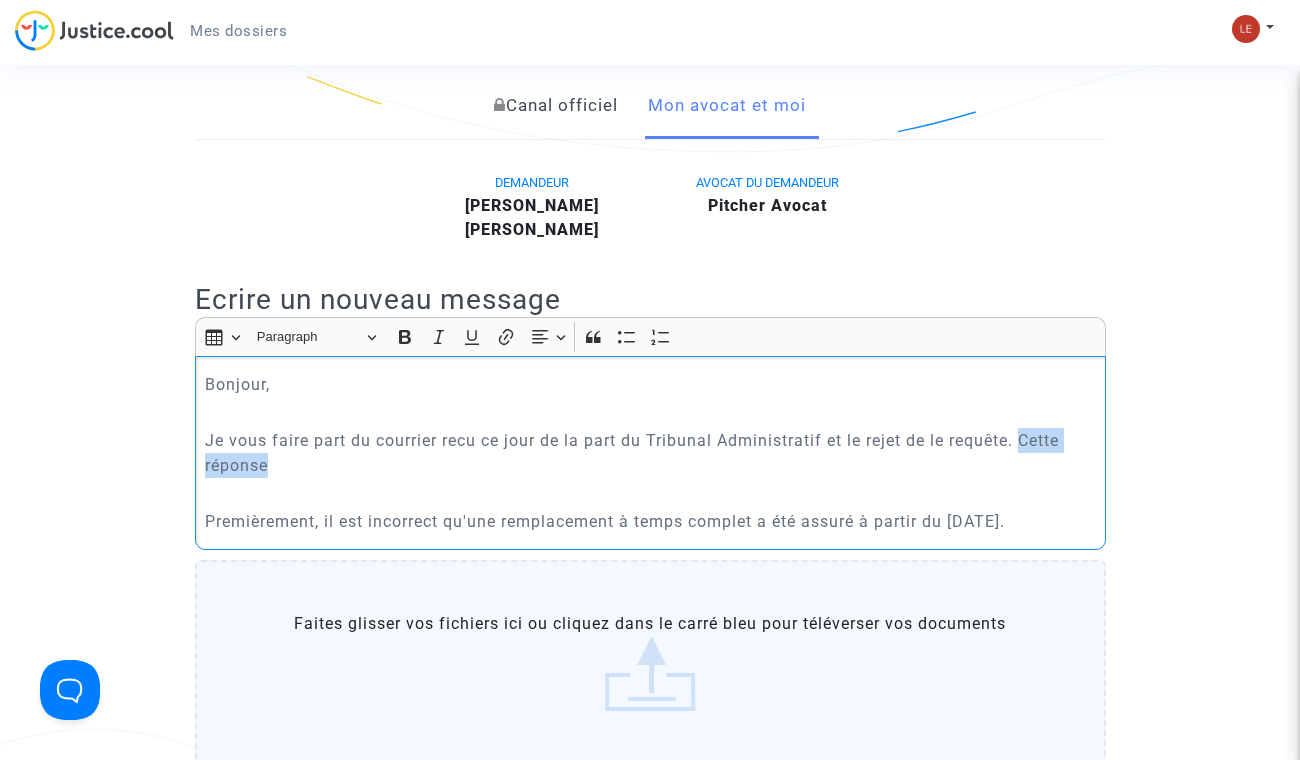 drag, startPoint x: 1030, startPoint y: 435, endPoint x: 1037, endPoint y: 460, distance: 25.96151 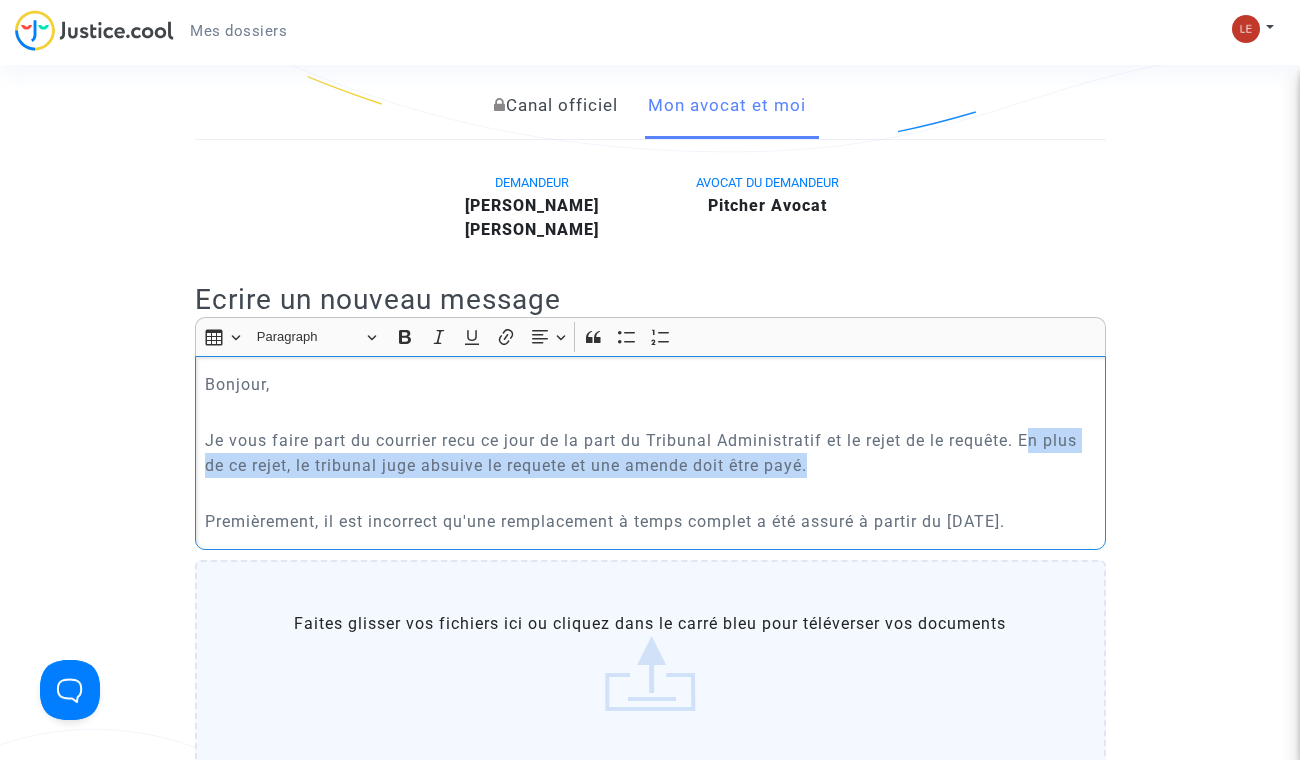 drag, startPoint x: 1034, startPoint y: 439, endPoint x: 1052, endPoint y: 469, distance: 34.98571 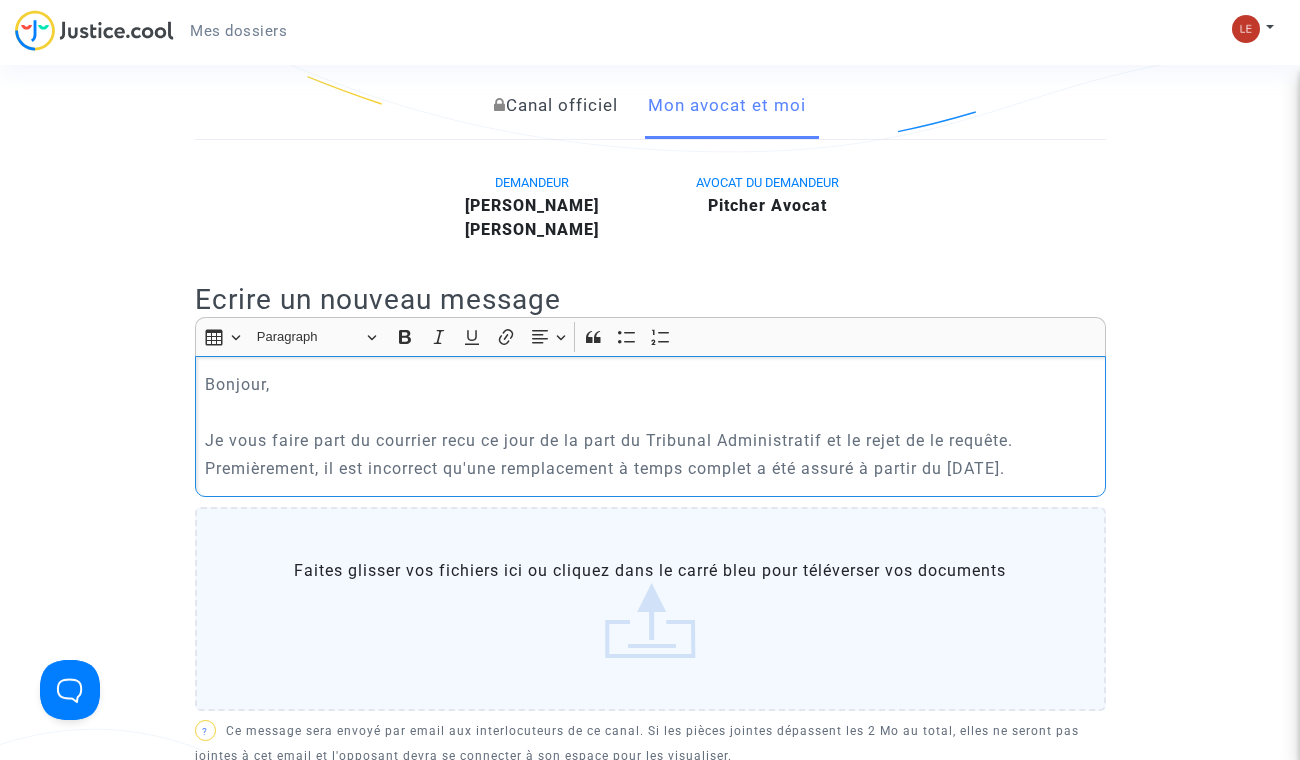 click on "Premièrement, il est incorrect qu'une remplacement à temps complet a été assuré à partir du 16 juin 2025." 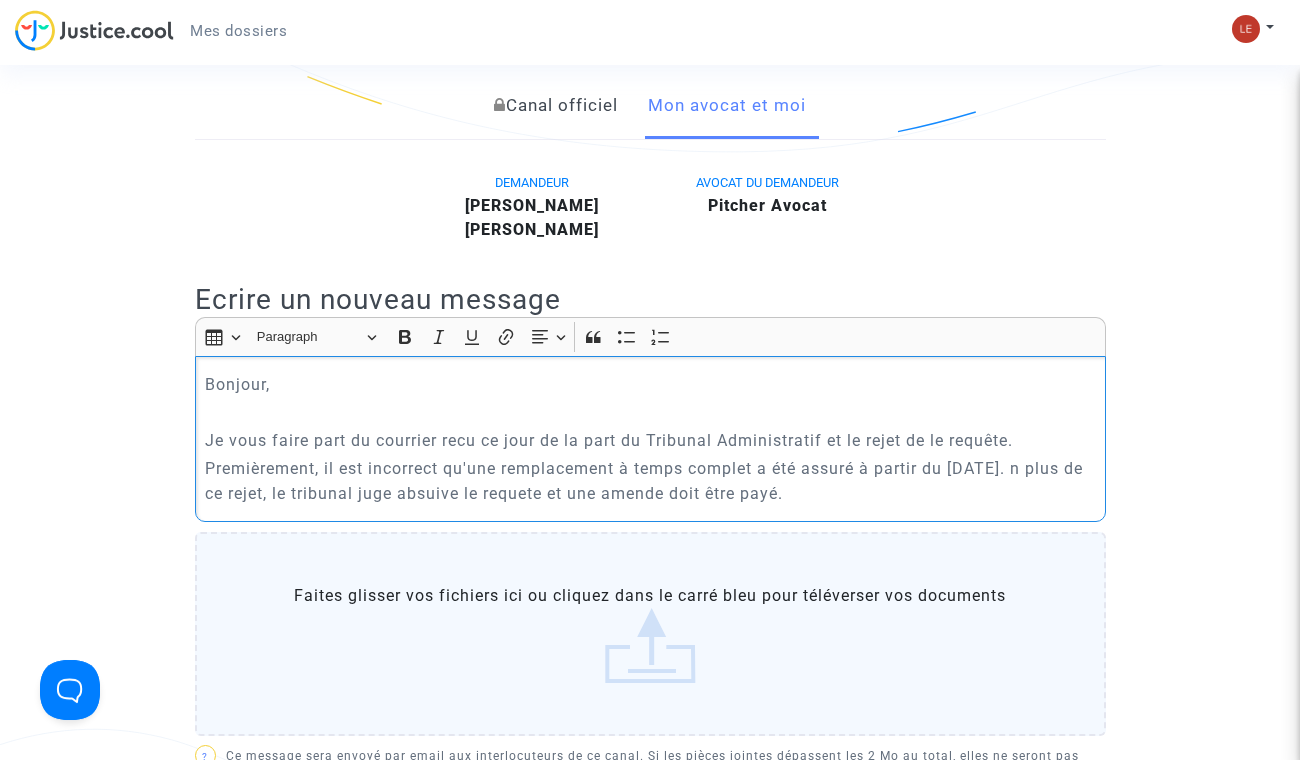 click on "Premièrement, il est incorrect qu'une remplacement à temps complet a été assuré à partir du 16 juin 2025. n plus de ce rejet, le tribunal juge absuive le requete et une amende doit être payé." 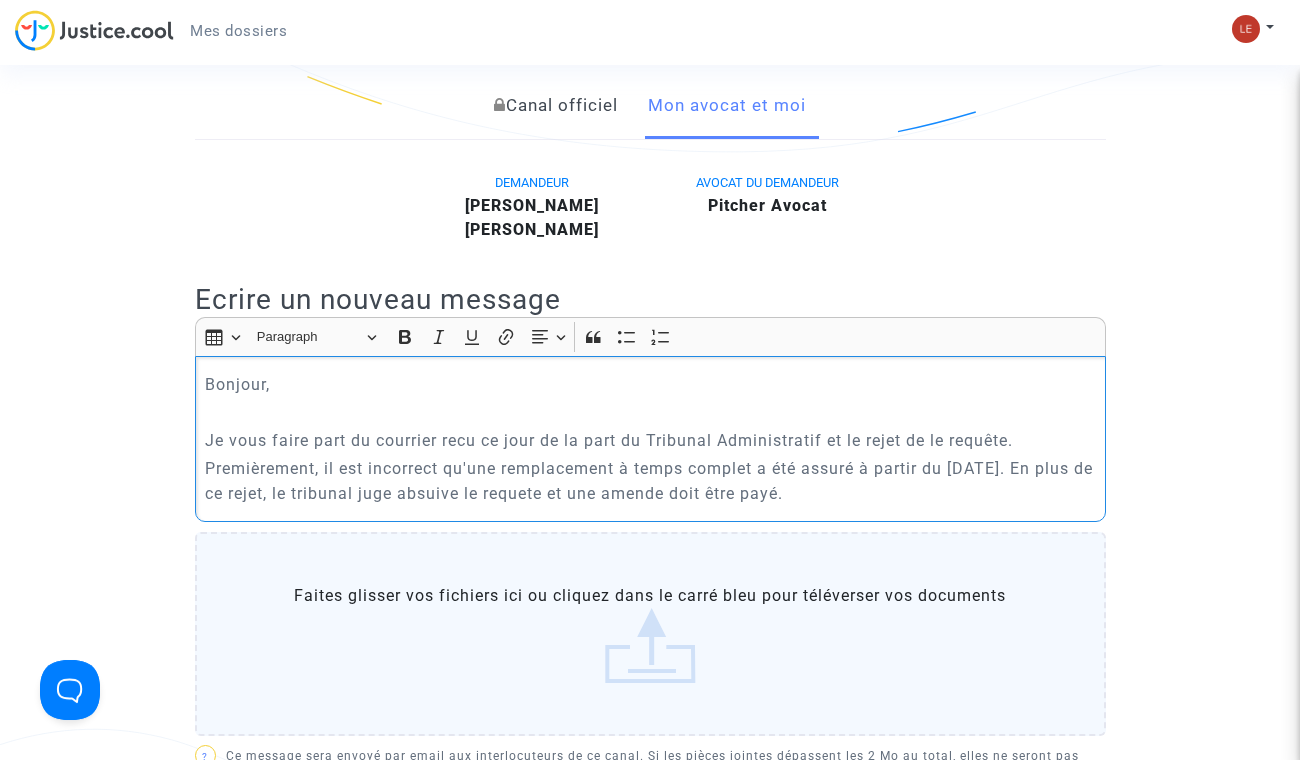 click on "Premièrement, il est incorrect qu'une remplacement à temps complet a été assuré à partir du 16 juin 2025. En plus de ce rejet, le tribunal juge absuive le requete et une amende doit être payé." 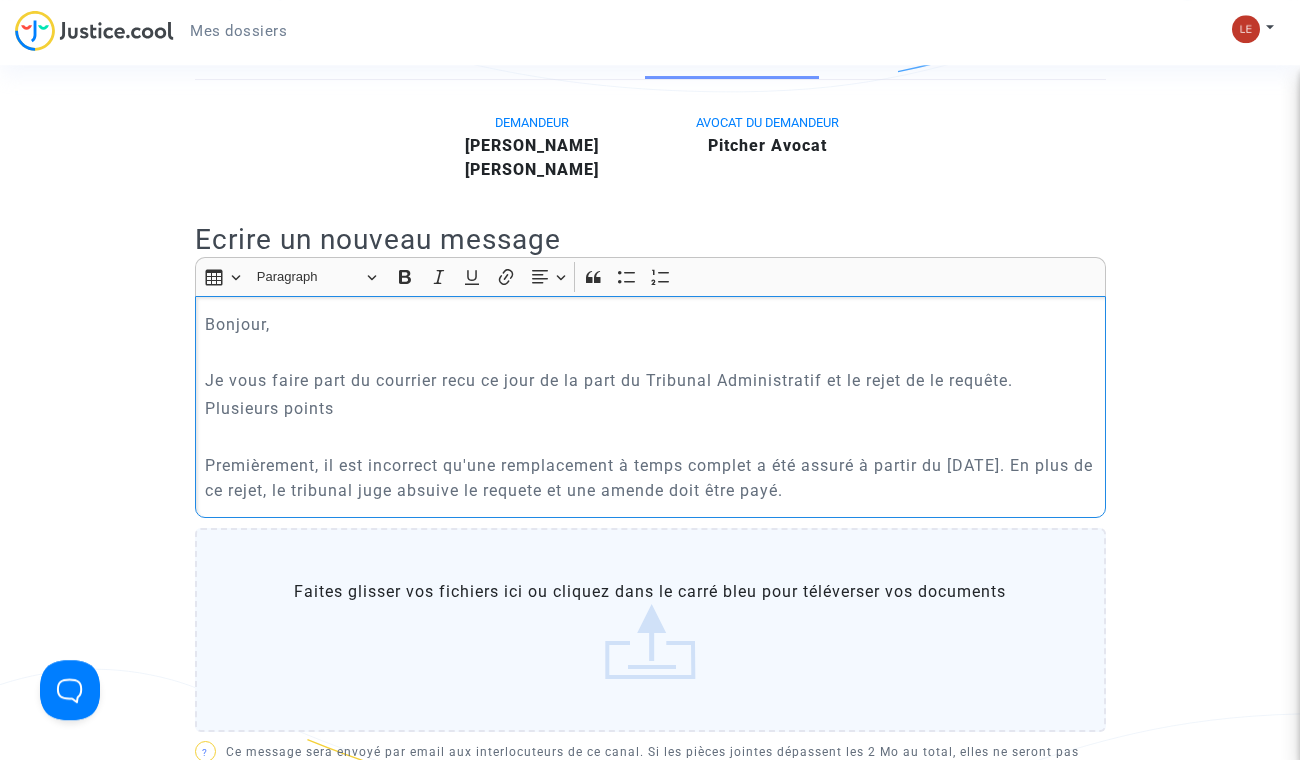 scroll, scrollTop: 506, scrollLeft: 0, axis: vertical 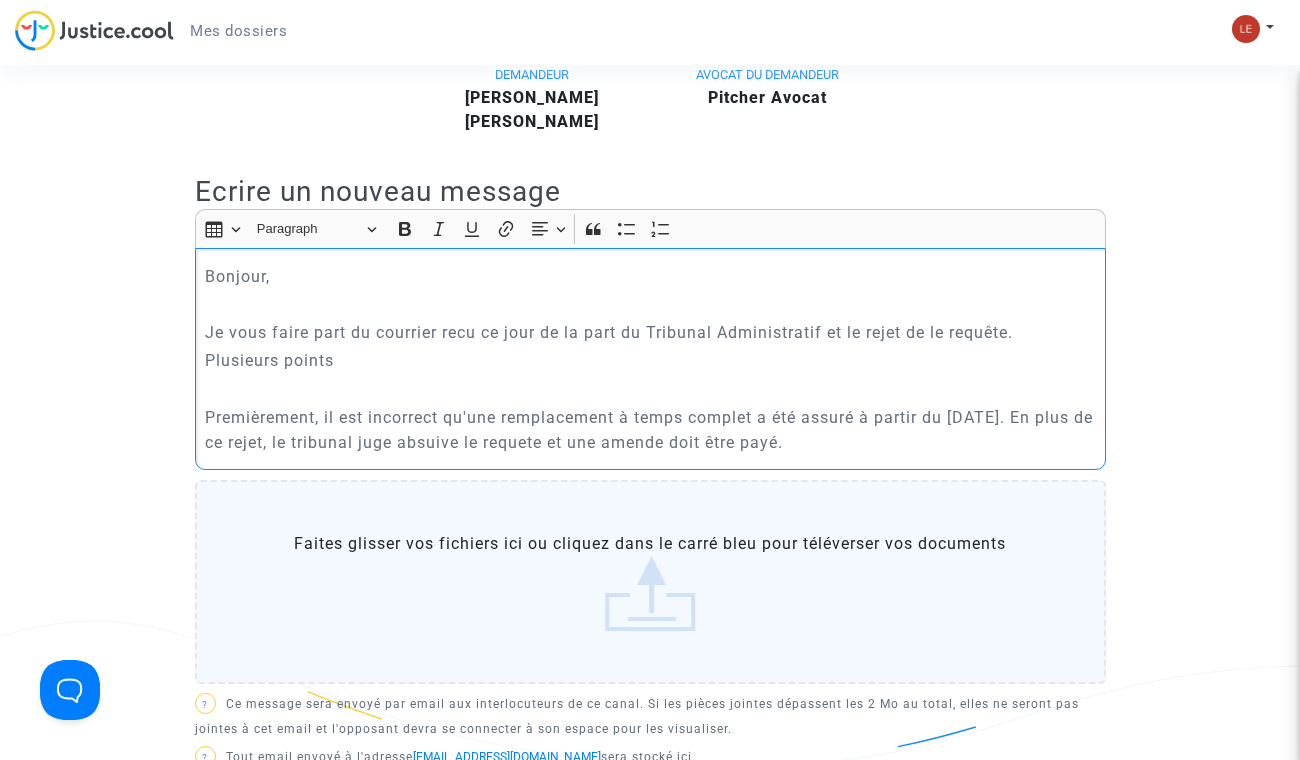 click on "Premièrement, il est incorrect qu'une remplacement à temps complet a été assuré à partir du 16 juin 2025. En plus de ce rejet, le tribunal juge absuive le requete et une amende doit être payé." 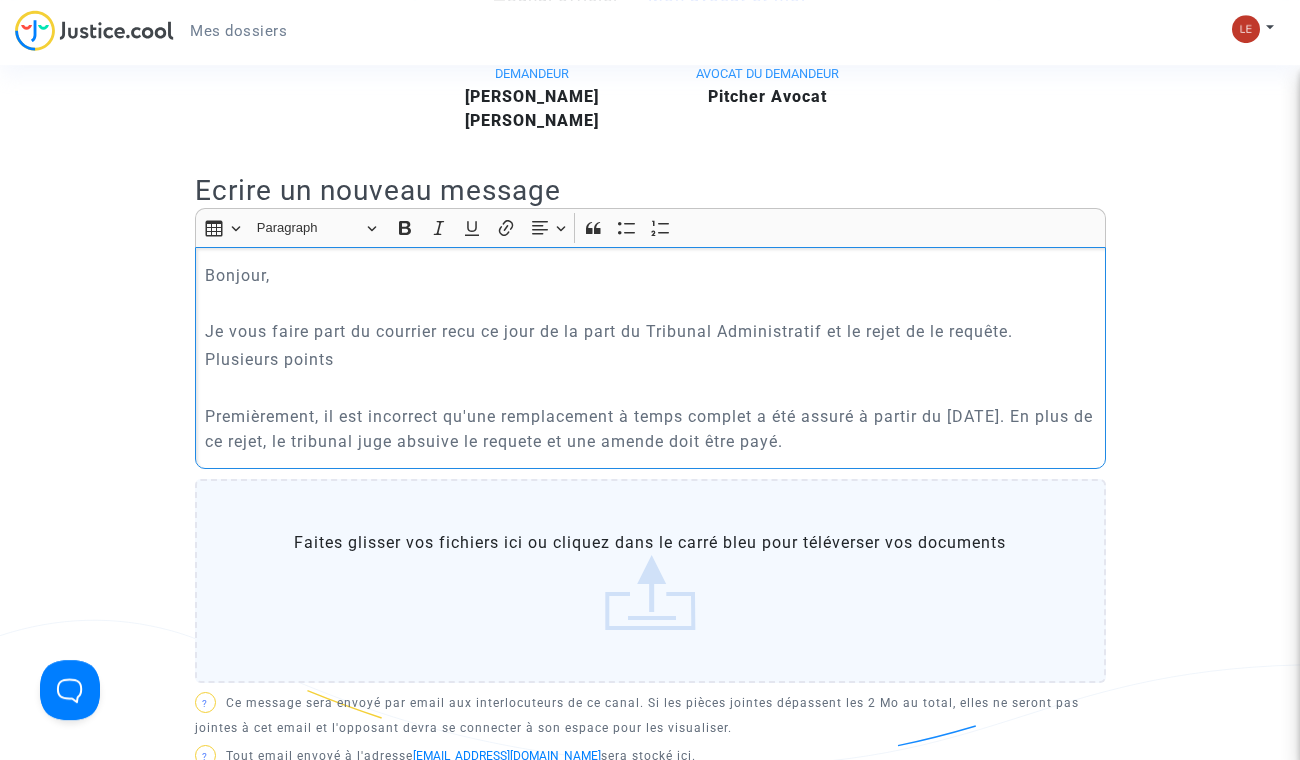 scroll, scrollTop: 506, scrollLeft: 0, axis: vertical 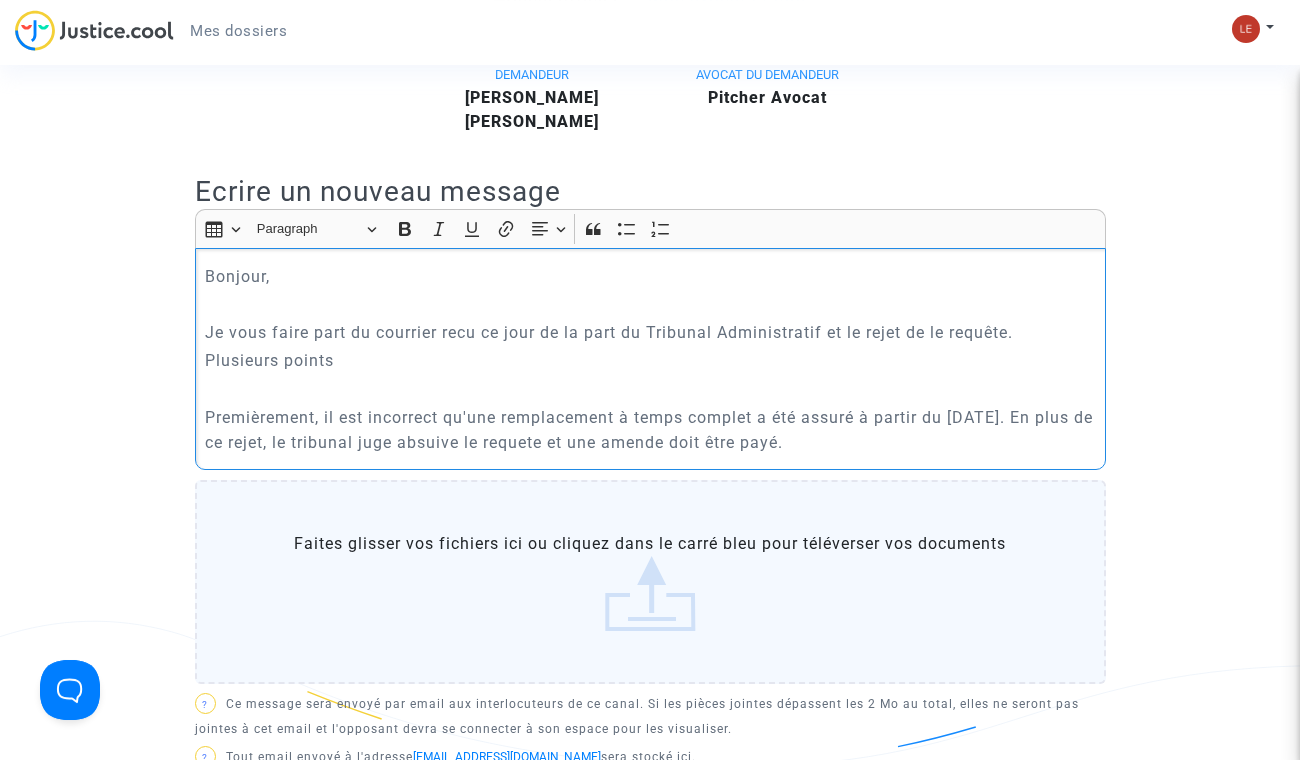 drag, startPoint x: 406, startPoint y: 365, endPoint x: 200, endPoint y: 354, distance: 206.29349 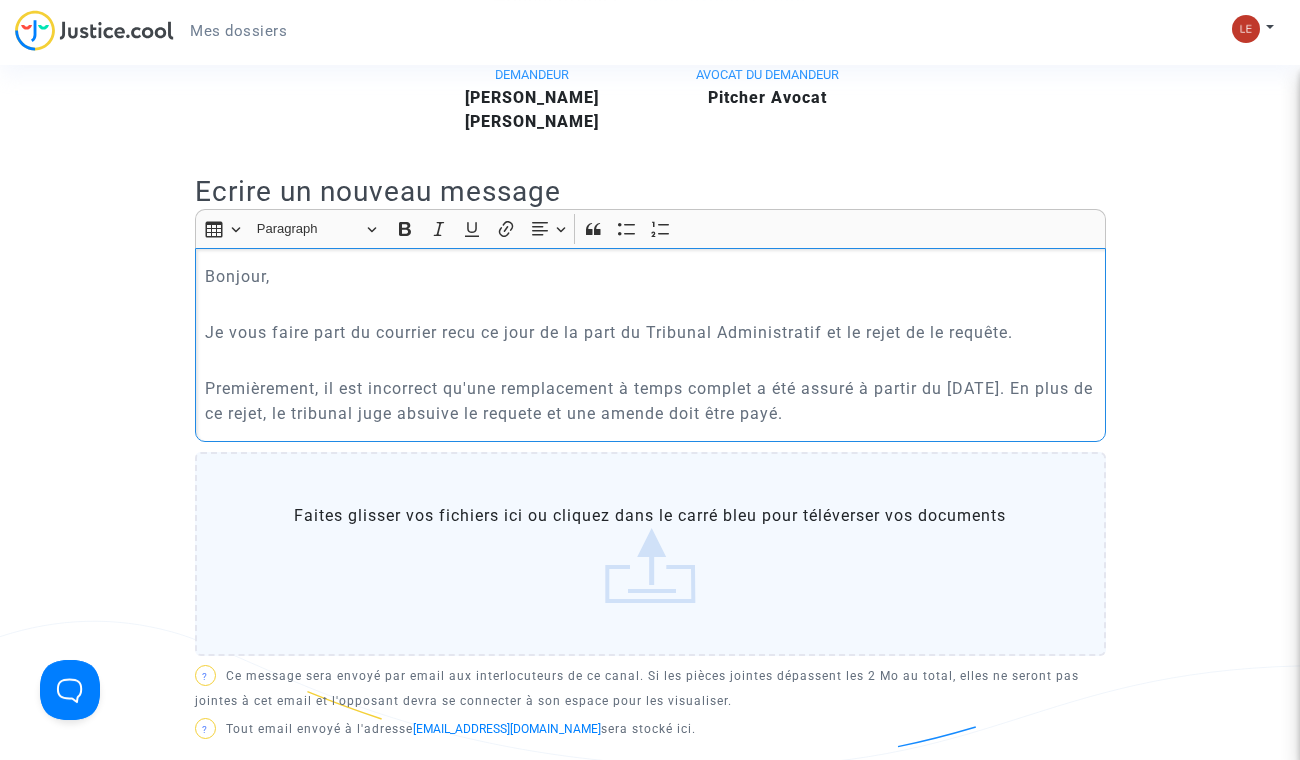 click on "Premièrement, il est incorrect qu'une remplacement à temps complet a été assuré à partir du 16 juin 2025. En plus de ce rejet, le tribunal juge absuive le requete et une amende doit être payé." 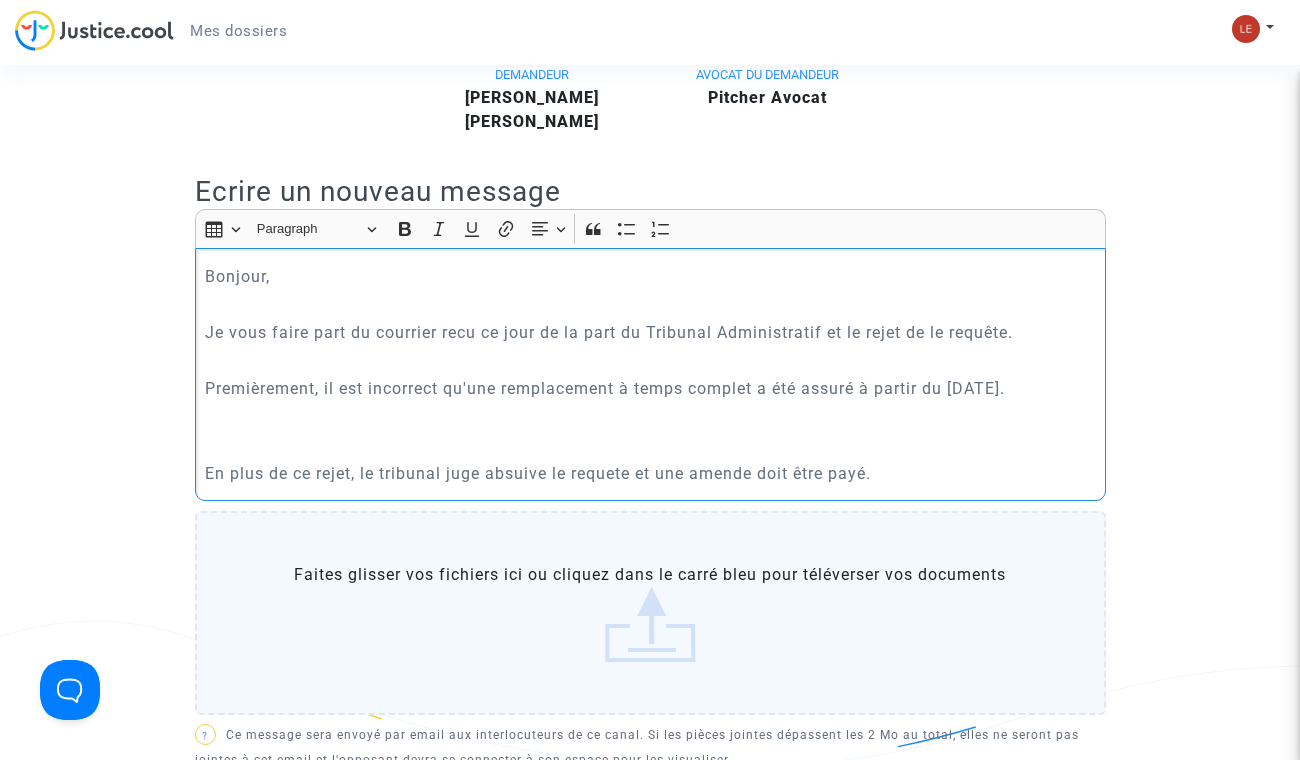 click on "Premièrement, il est incorrect qu'une remplacement à temps complet a été assuré à partir du 16 juin 2025." 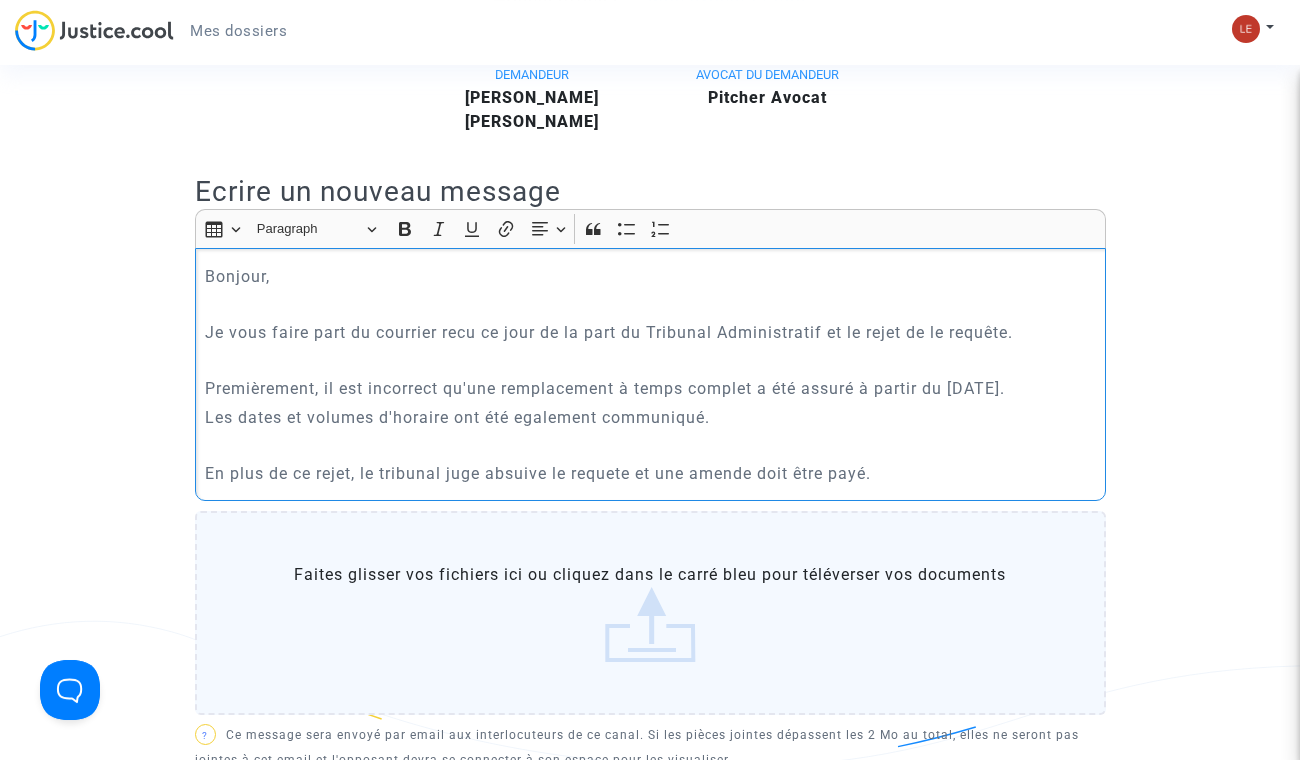 drag, startPoint x: 912, startPoint y: 484, endPoint x: 193, endPoint y: 263, distance: 752.1981 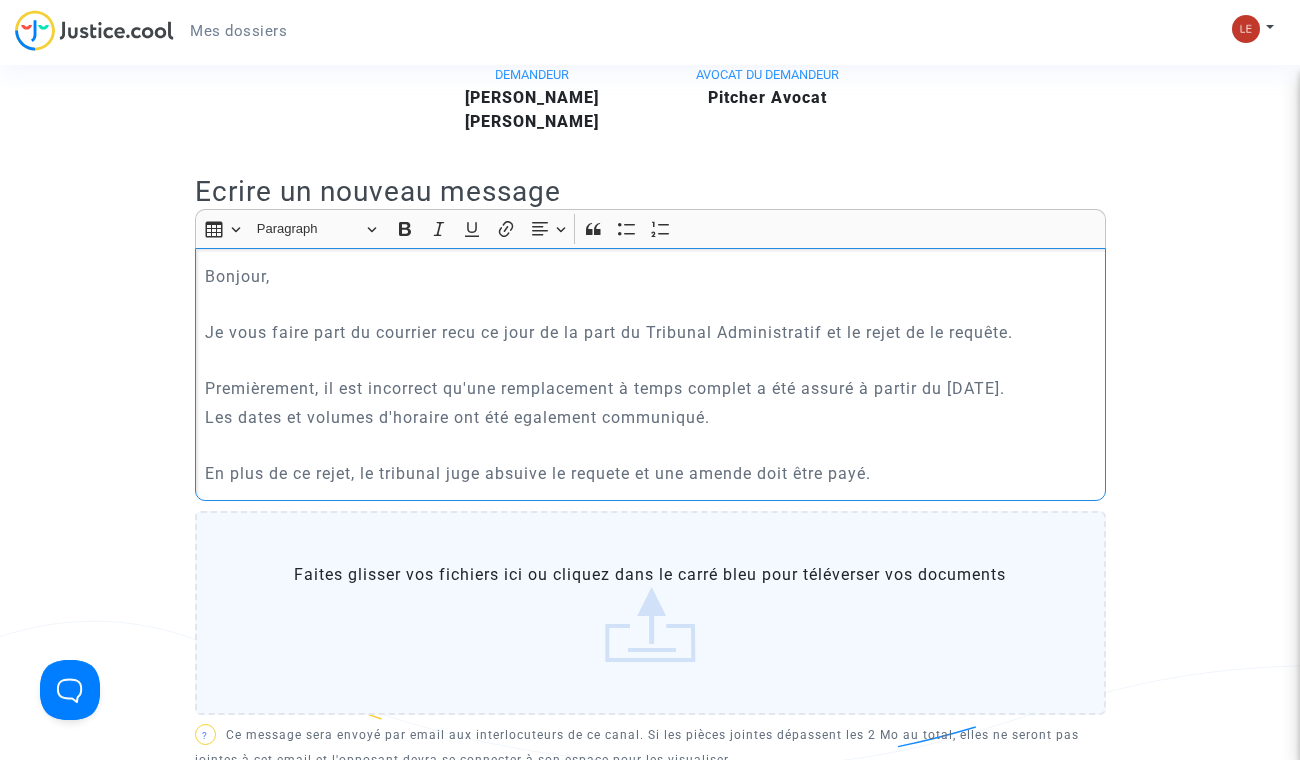 click on "Bonjour, Je vous faire part du courrier recu ce jour de la part du Tribunal Administratif et le rejet de le requête. Premièrement, il est incorrect qu'une remplacement à temps complet a été assuré à partir du 16 juin 2025.  Les dates et volumes d'horaire ont été egalement communiqué. En plus de ce rejet, le tribunal juge absuive le requete et une amende doit être payé." 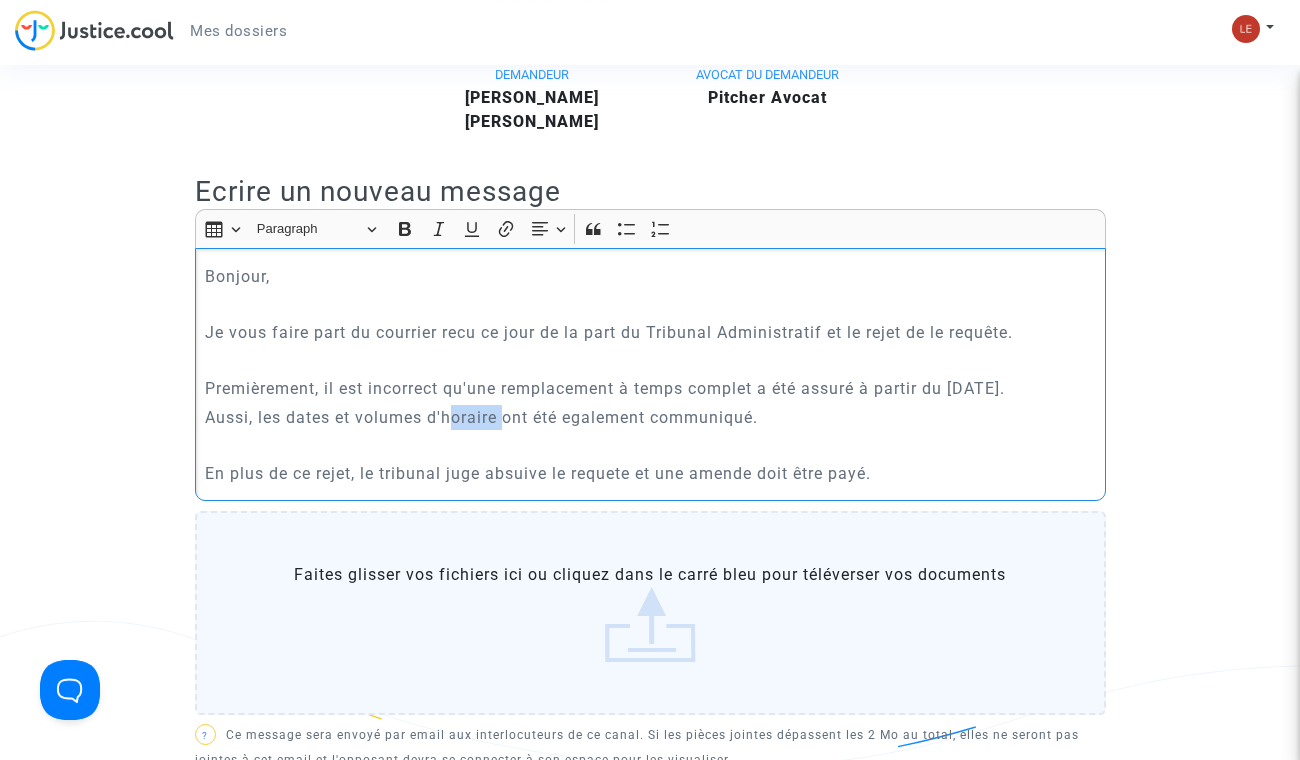 drag, startPoint x: 504, startPoint y: 418, endPoint x: 452, endPoint y: 419, distance: 52.009613 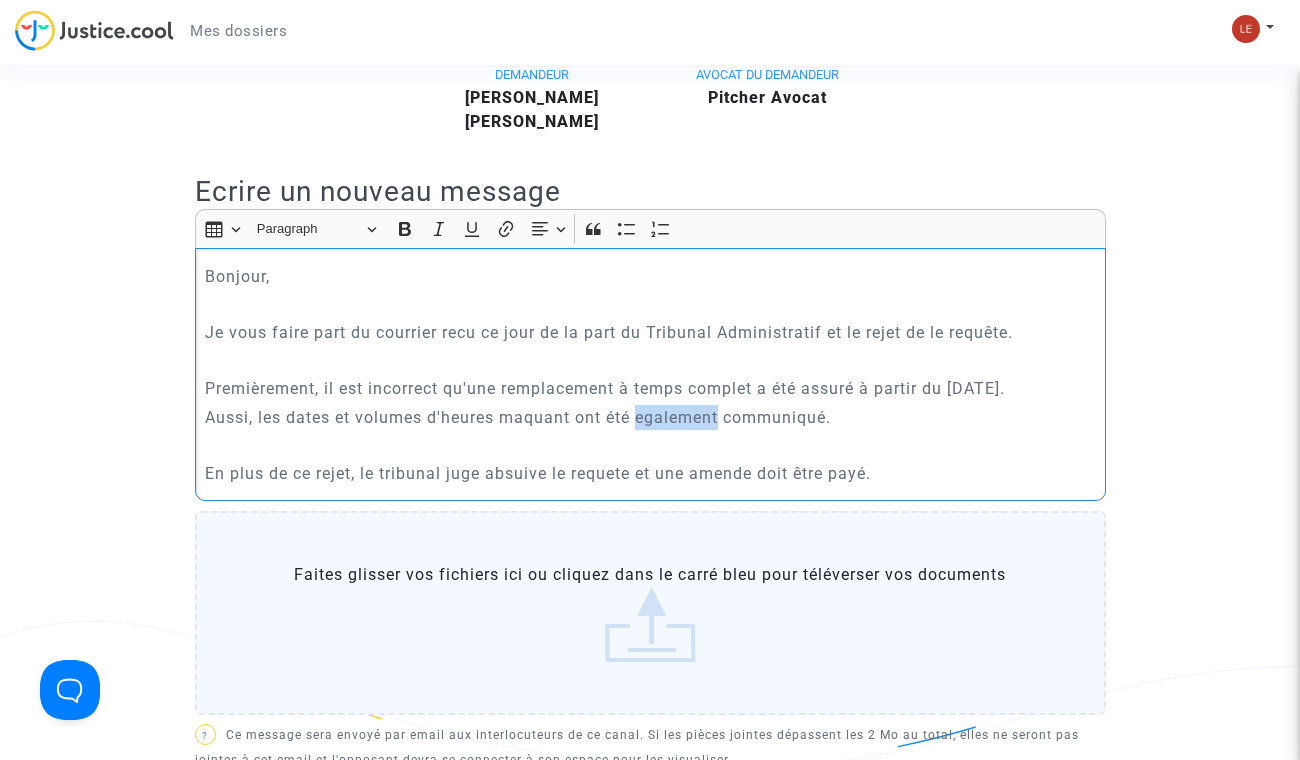 drag, startPoint x: 723, startPoint y: 414, endPoint x: 642, endPoint y: 421, distance: 81.3019 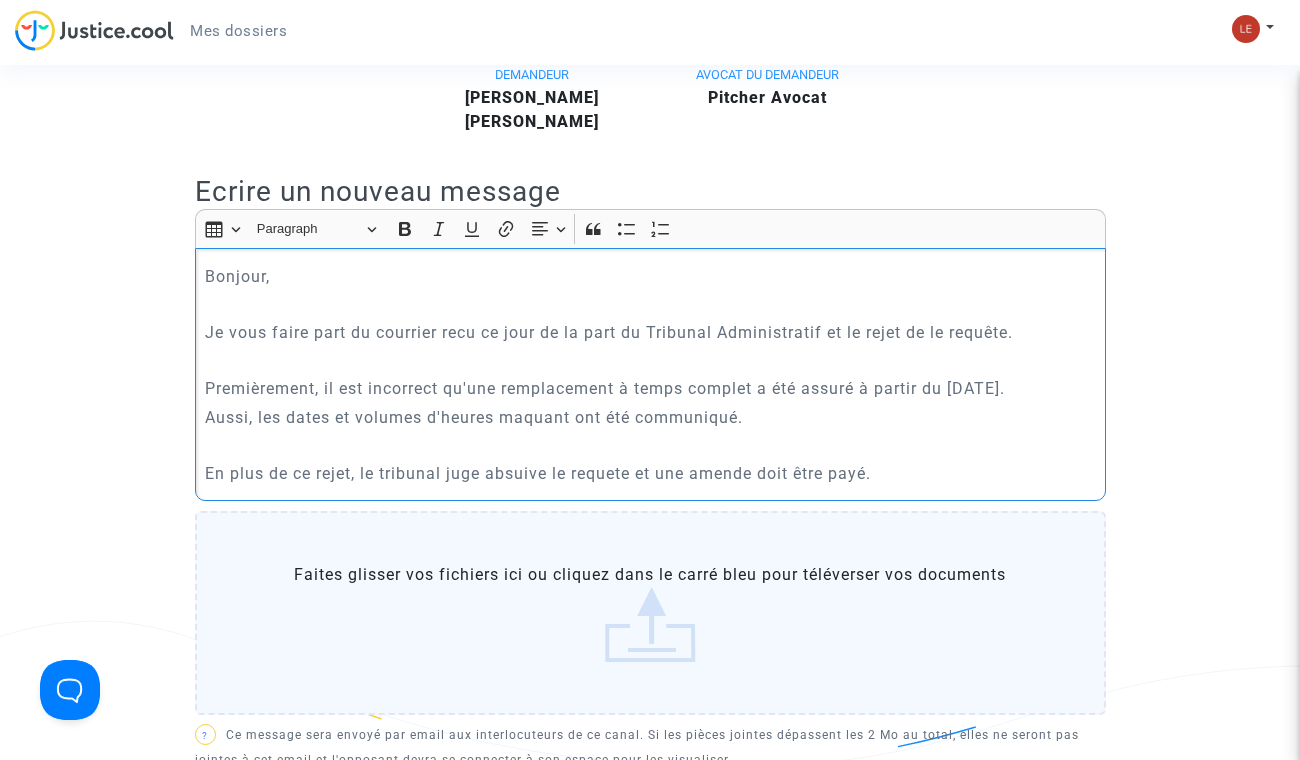 click on "Aussi, les dates et volumes d'heures maquant ont été communiqué." 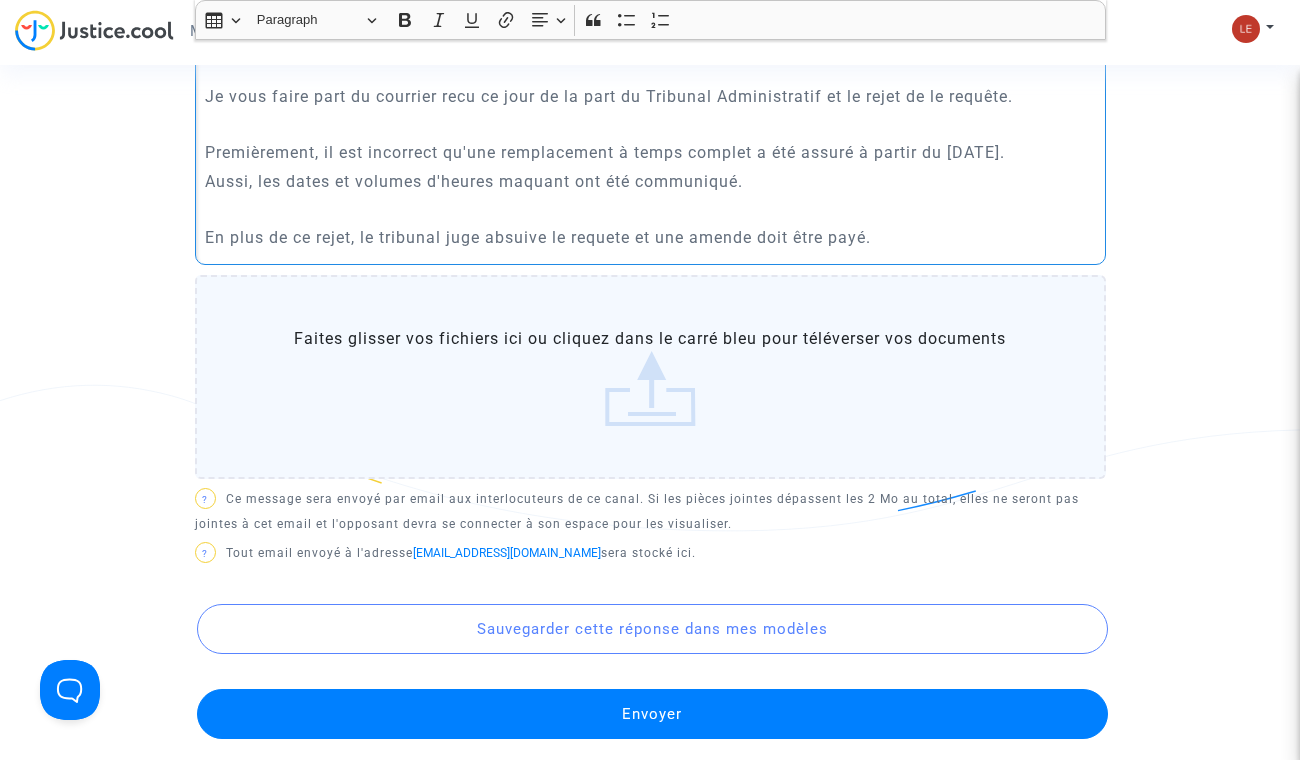 scroll, scrollTop: 850, scrollLeft: 0, axis: vertical 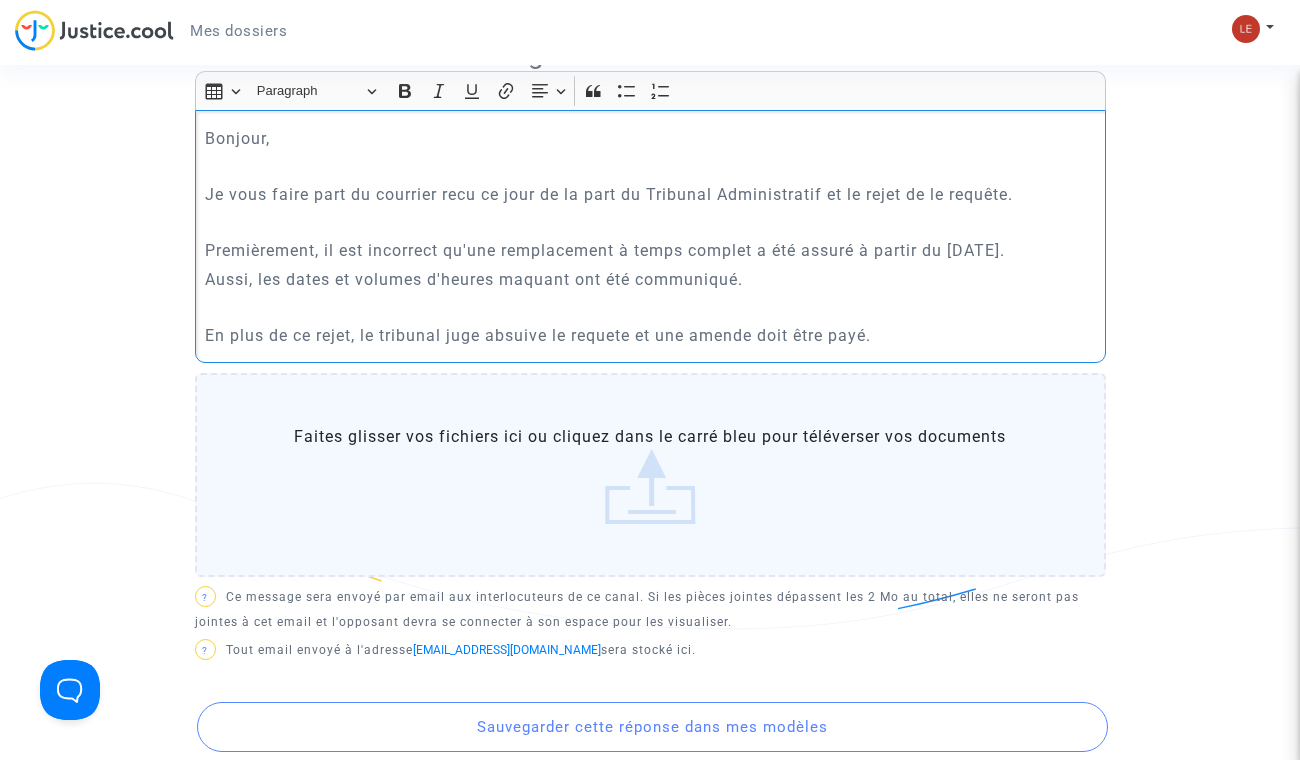 click on "Faites glisser vos fichiers ici ou cliquez dans le carré bleu pour téléverser vos documents" 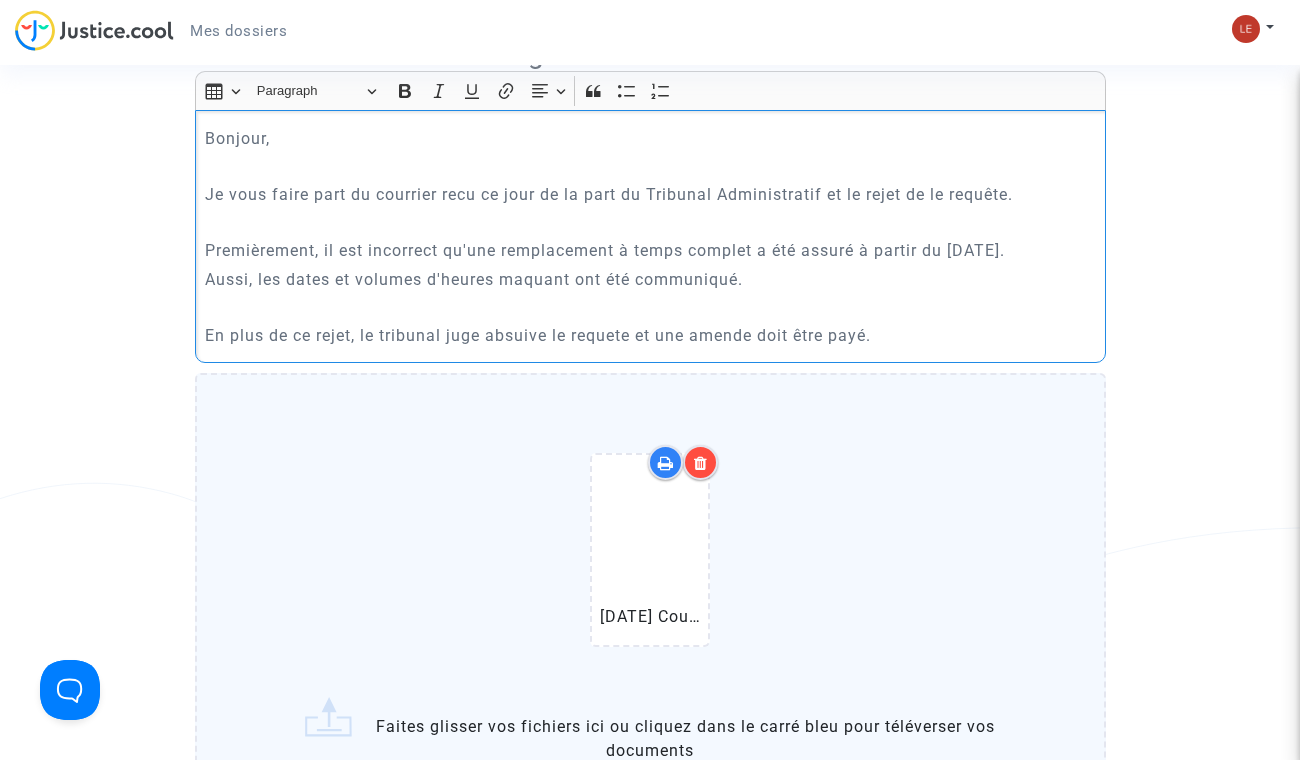 click on "En plus de ce rejet, le tribunal juge absuive le requete et une amende doit être payé." 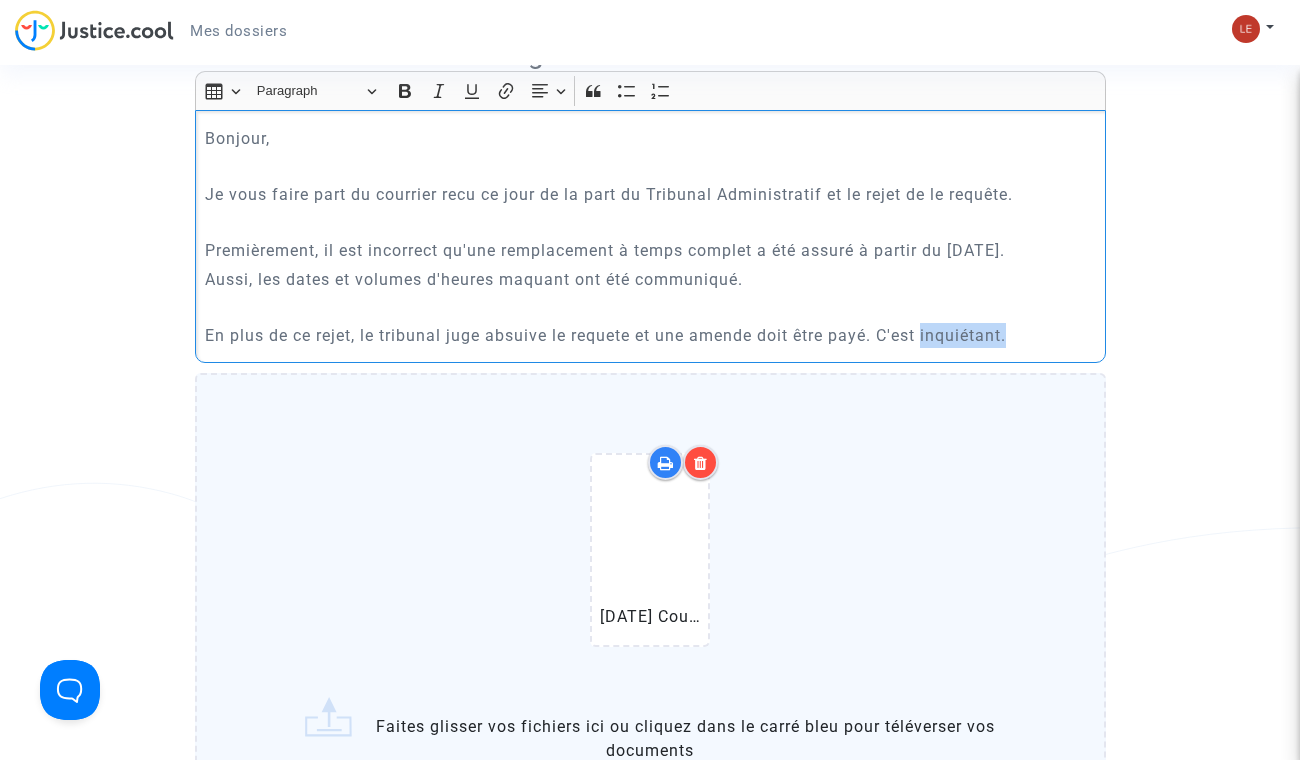 drag, startPoint x: 1033, startPoint y: 328, endPoint x: 929, endPoint y: 334, distance: 104.172935 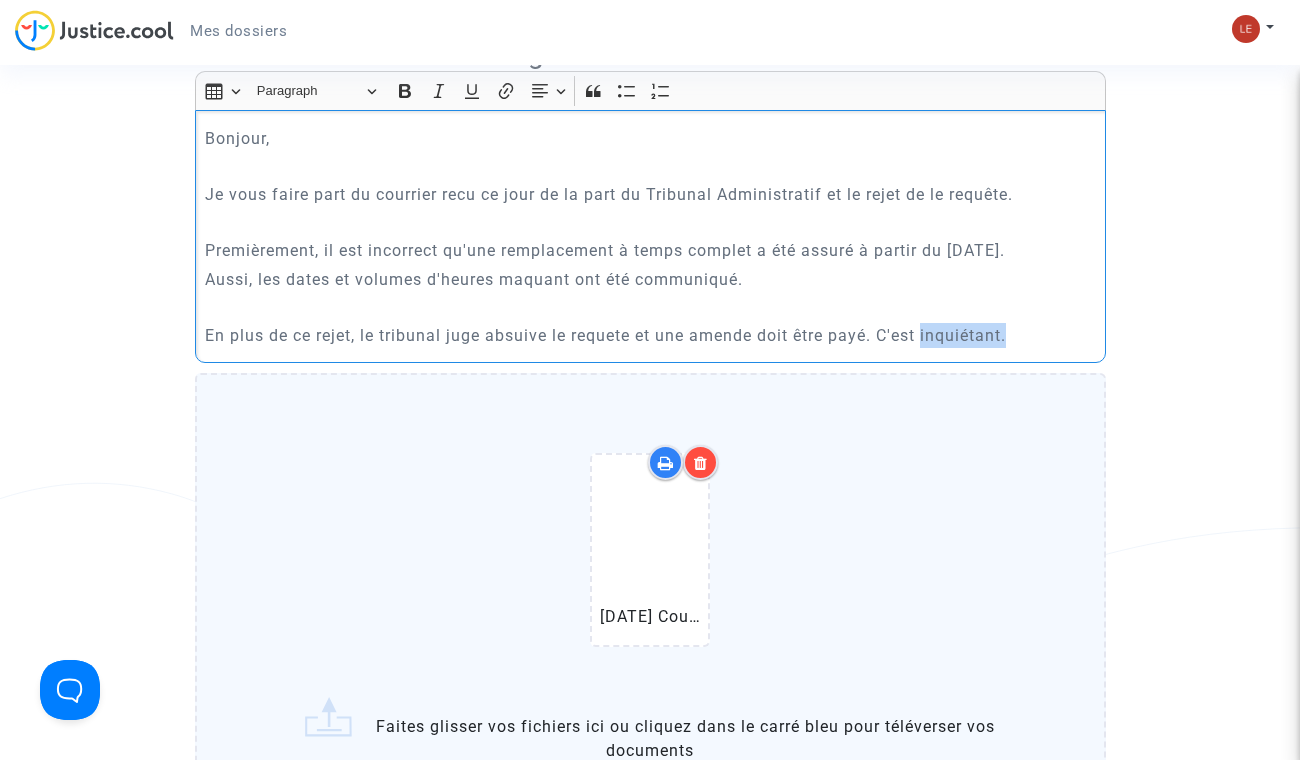 click on "En plus de ce rejet, le tribunal juge absuive le requete et une amende doit être payé. C'est inquiétant." 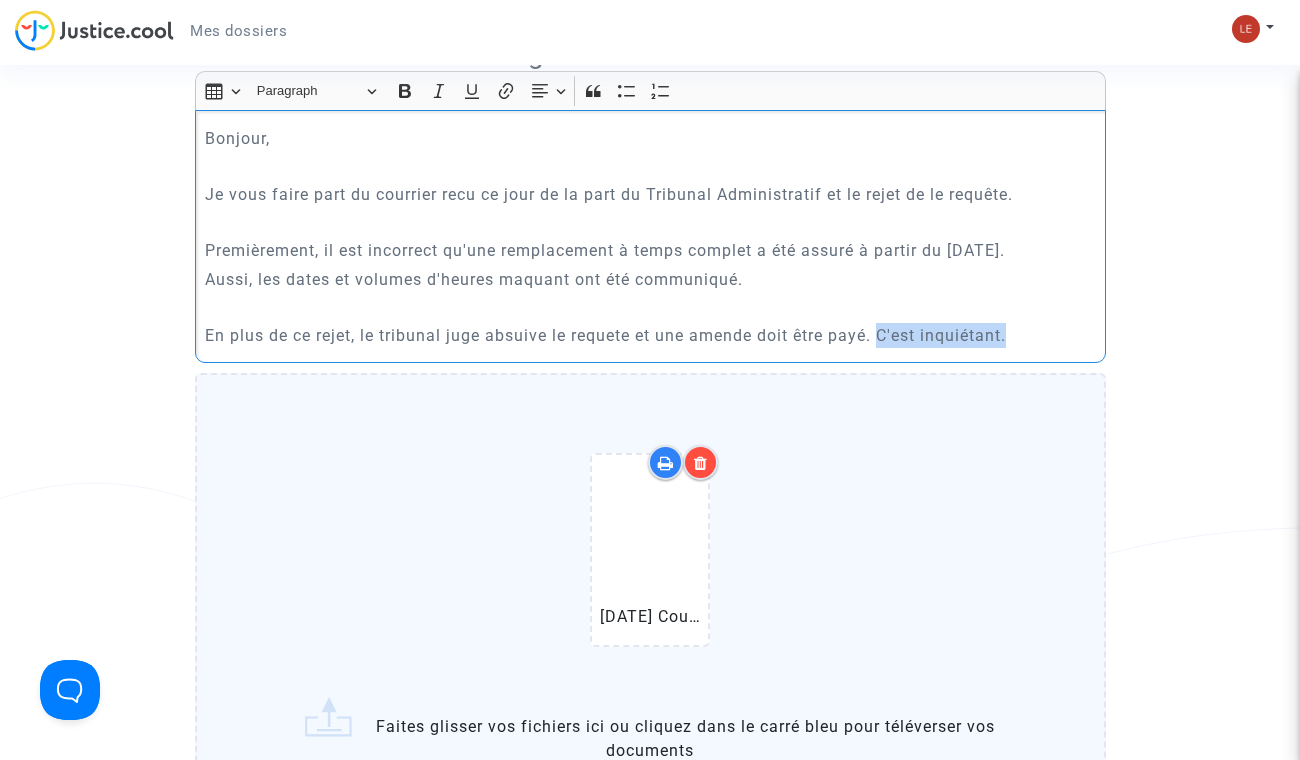 drag, startPoint x: 886, startPoint y: 333, endPoint x: 1025, endPoint y: 337, distance: 139.05754 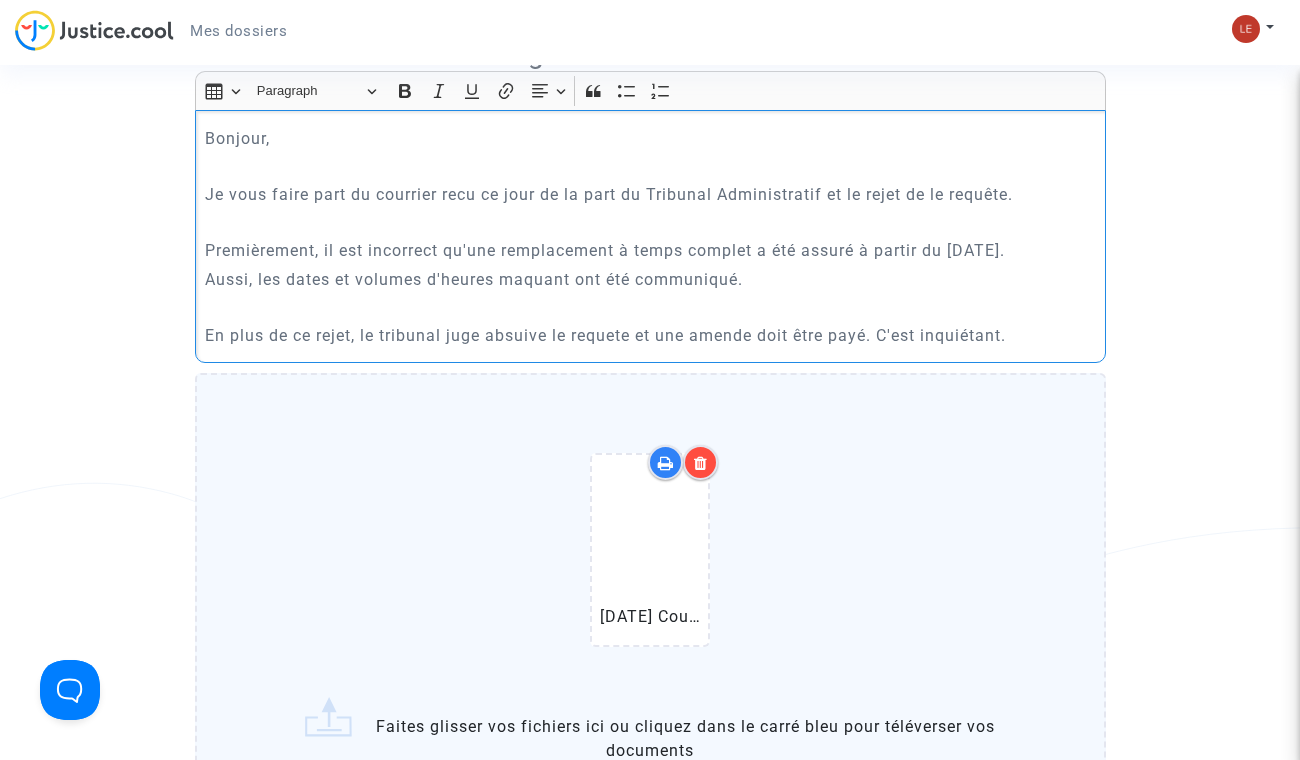 click on "En plus de ce rejet, le tribunal juge absuive le requete et une amende doit être payé. C'est inquiétant." 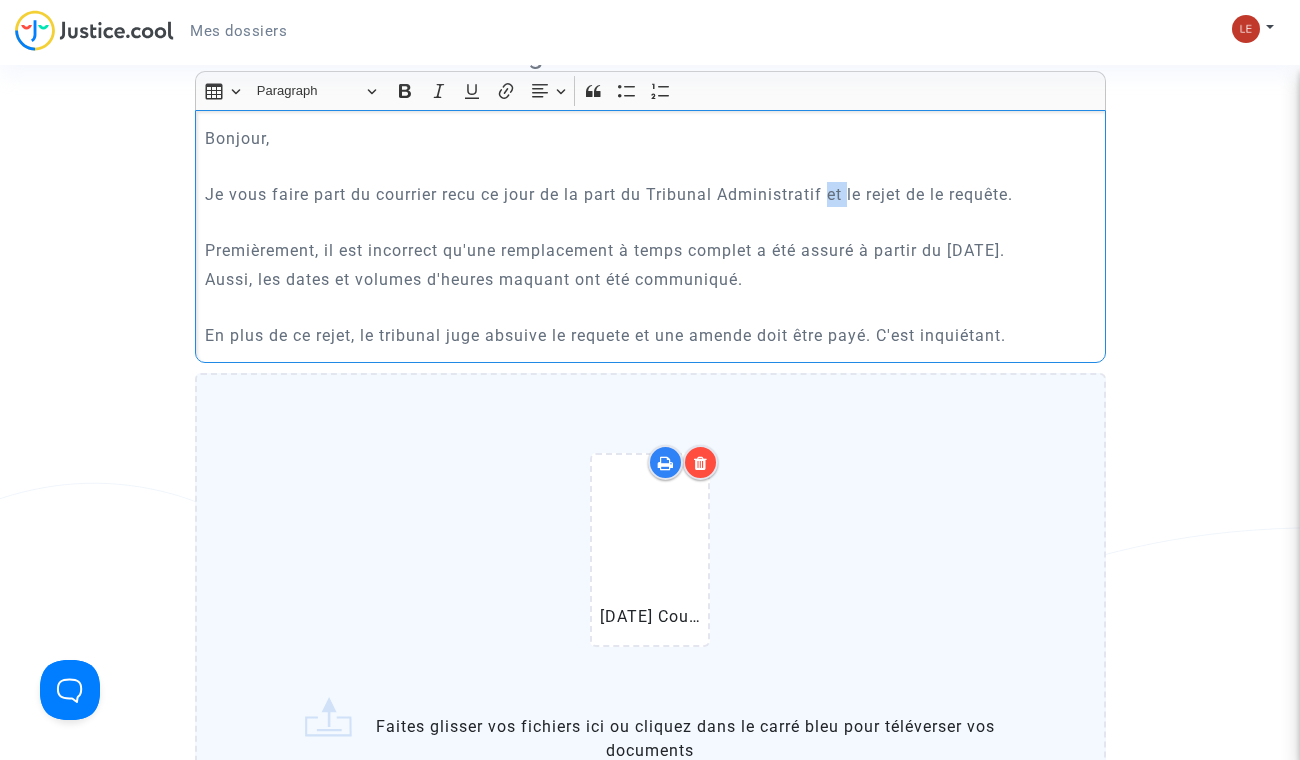 drag, startPoint x: 854, startPoint y: 194, endPoint x: 833, endPoint y: 195, distance: 21.023796 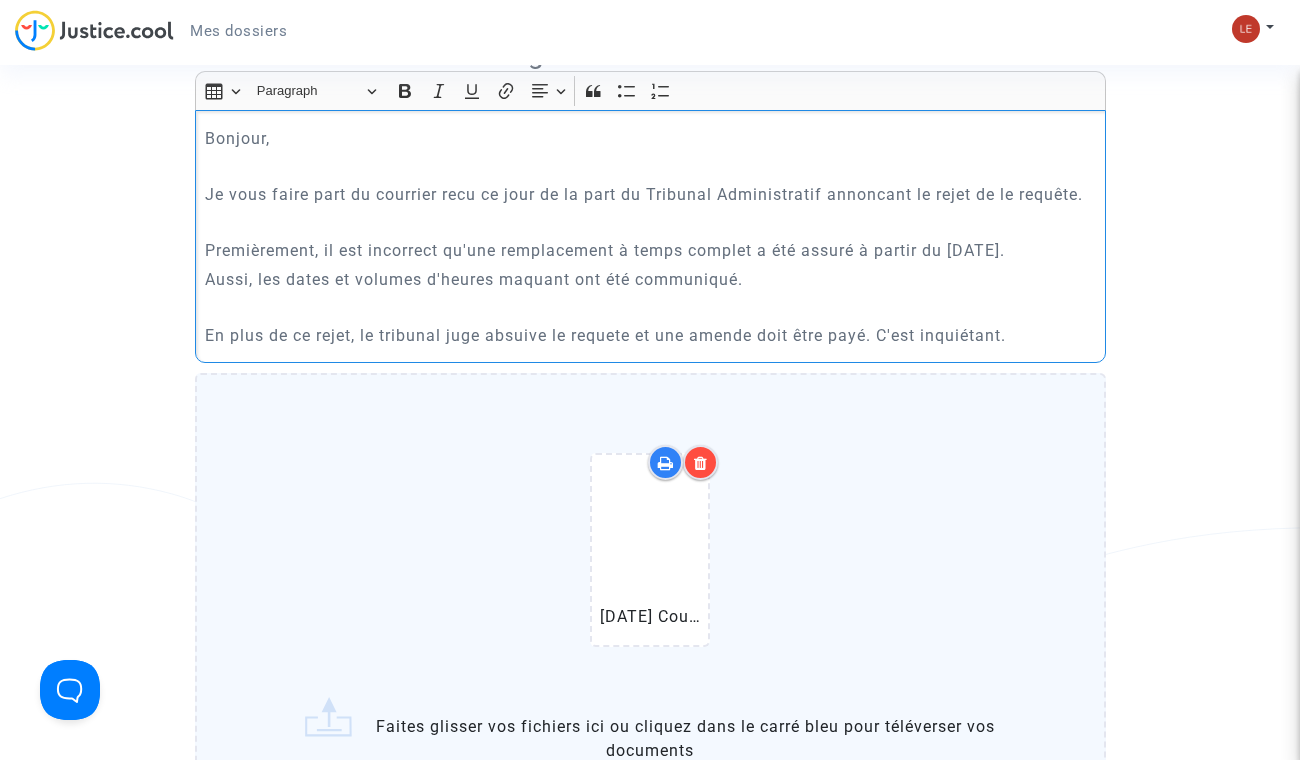 click on "Premièrement, il est incorrect qu'une remplacement à temps complet a été assuré à partir du 16 juin 2025." 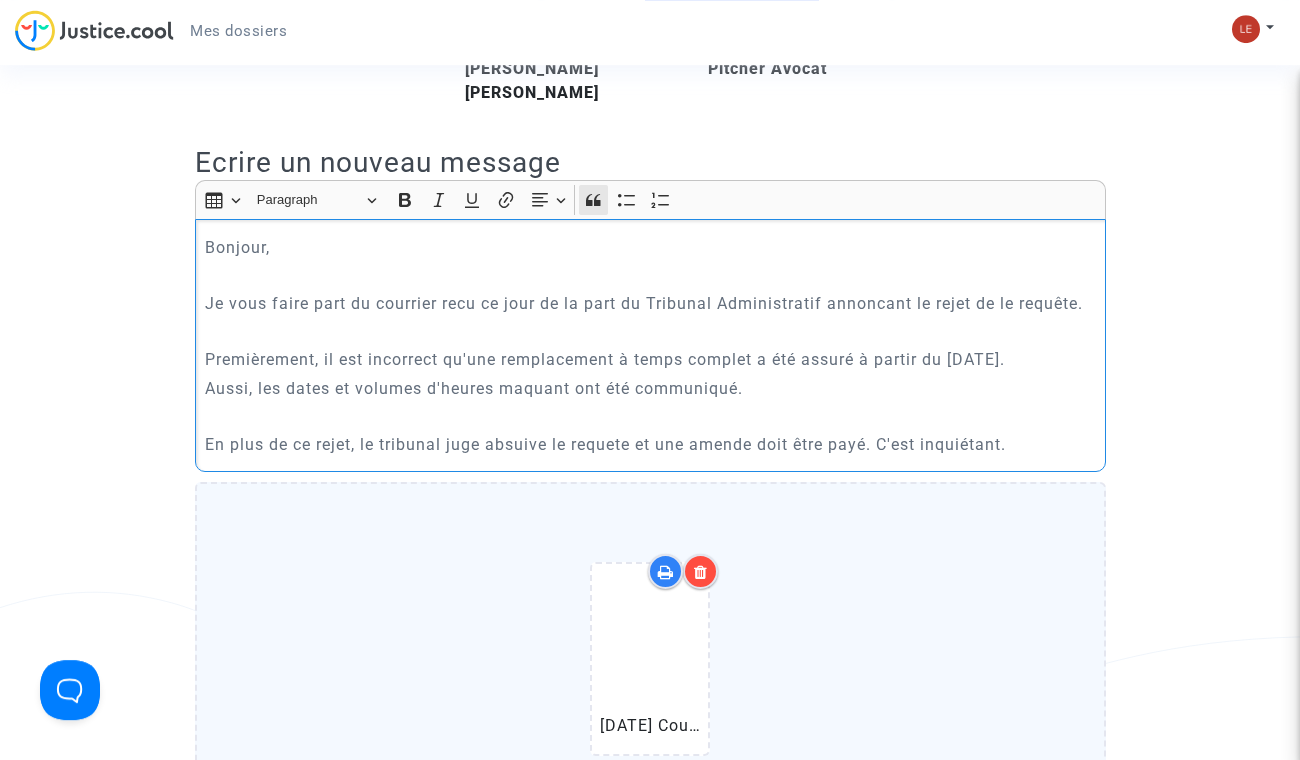 scroll, scrollTop: 536, scrollLeft: 0, axis: vertical 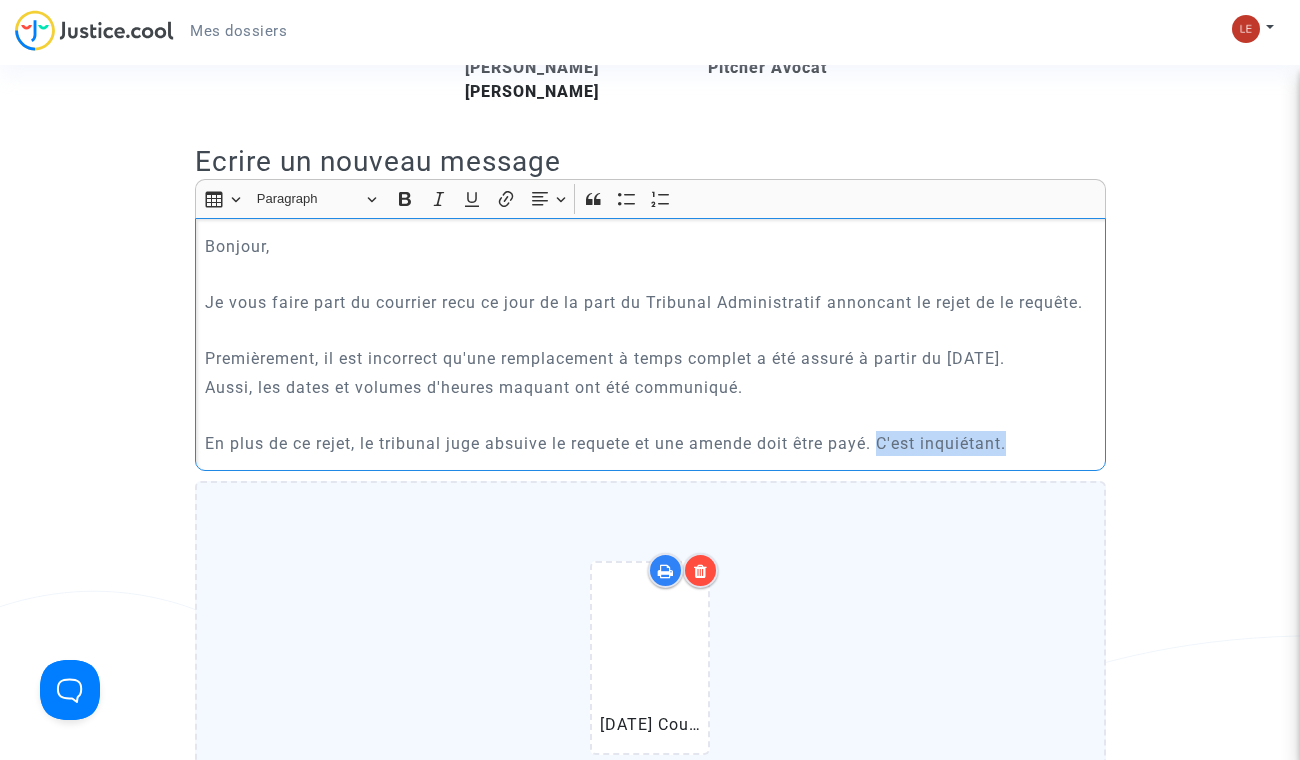 drag, startPoint x: 1050, startPoint y: 451, endPoint x: 884, endPoint y: 448, distance: 166.0271 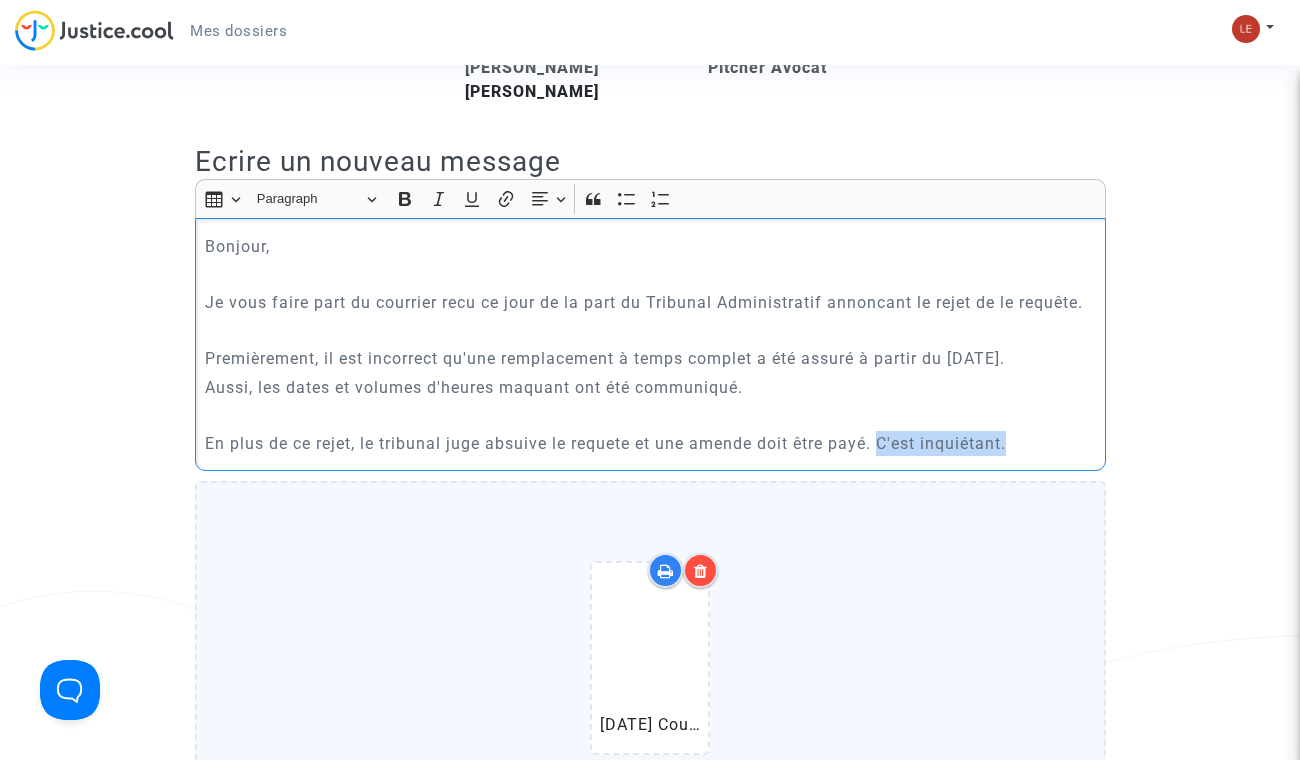 click on "En plus de ce rejet, le tribunal juge absuive le requete et une amende doit être payé. C'est inquiétant." 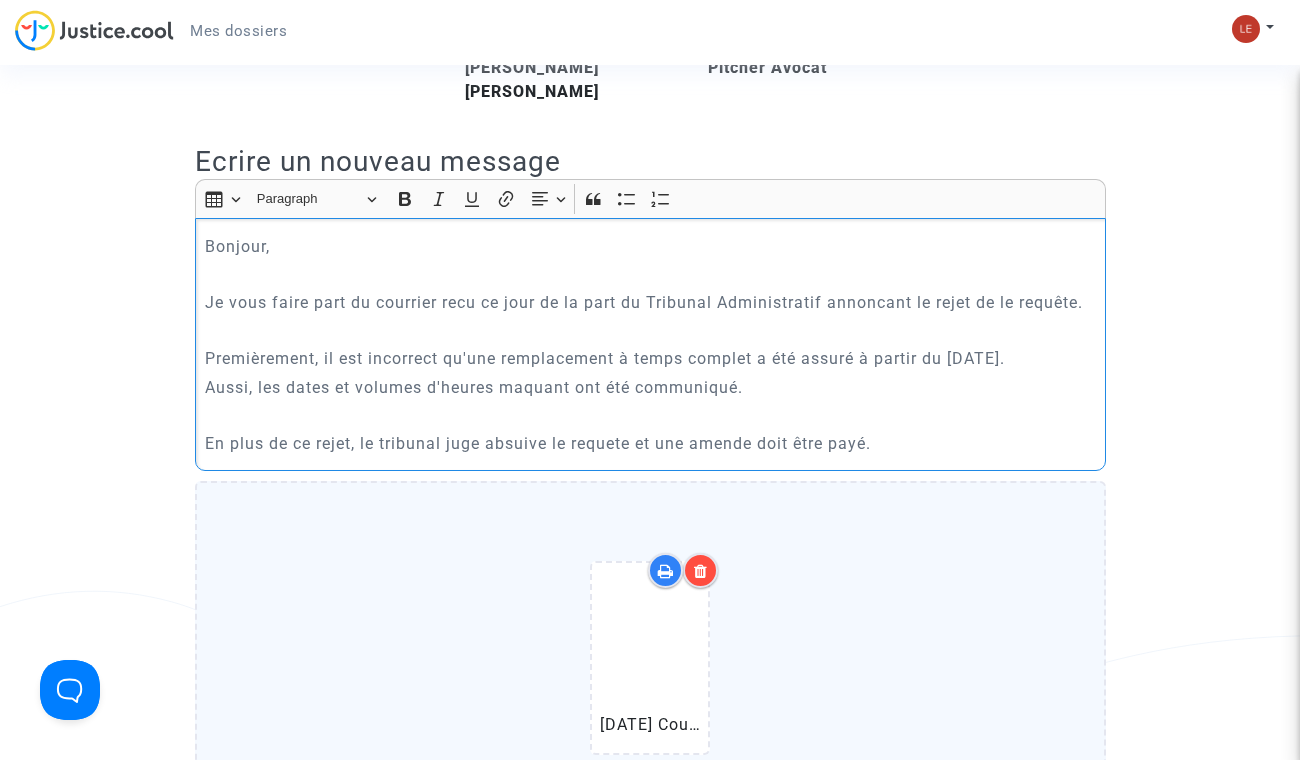 click on "Premièrement, il est incorrect qu'une remplacement à temps complet a été assuré à partir du 16 juin 2025." 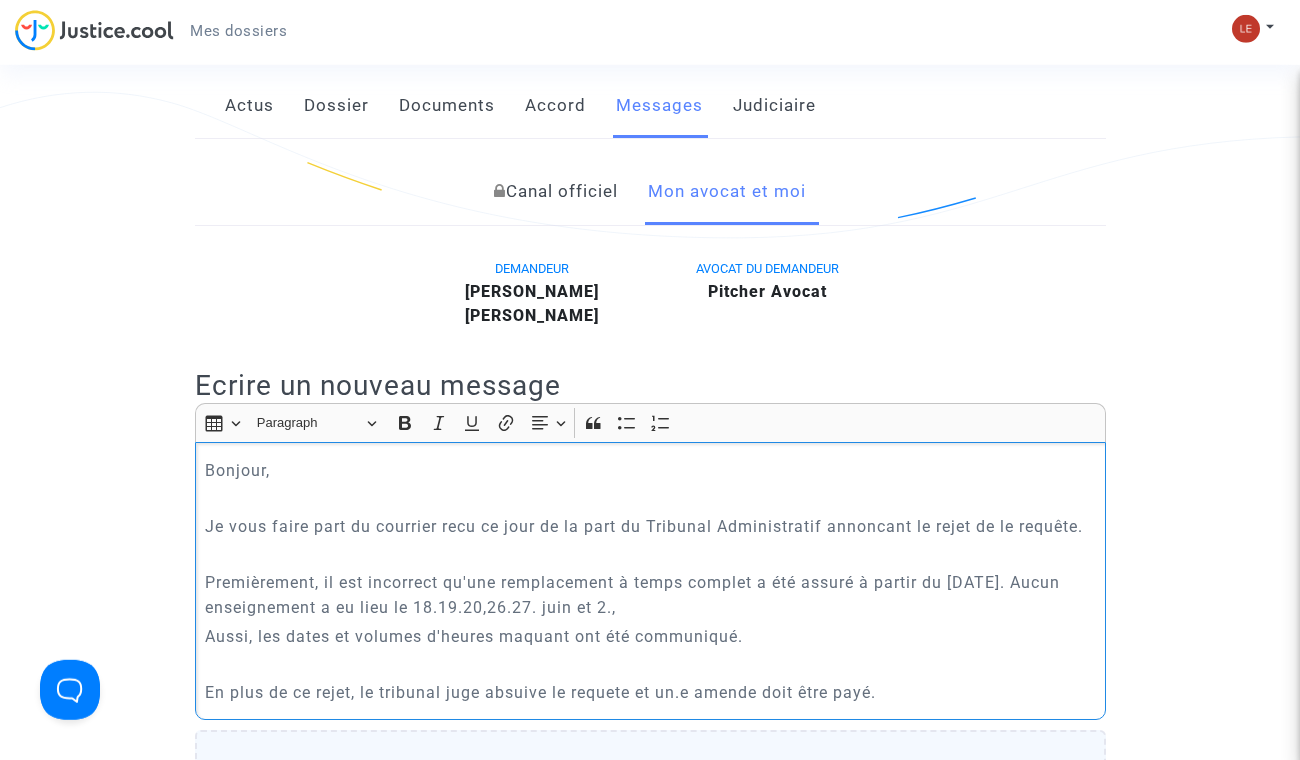 scroll, scrollTop: 347, scrollLeft: 0, axis: vertical 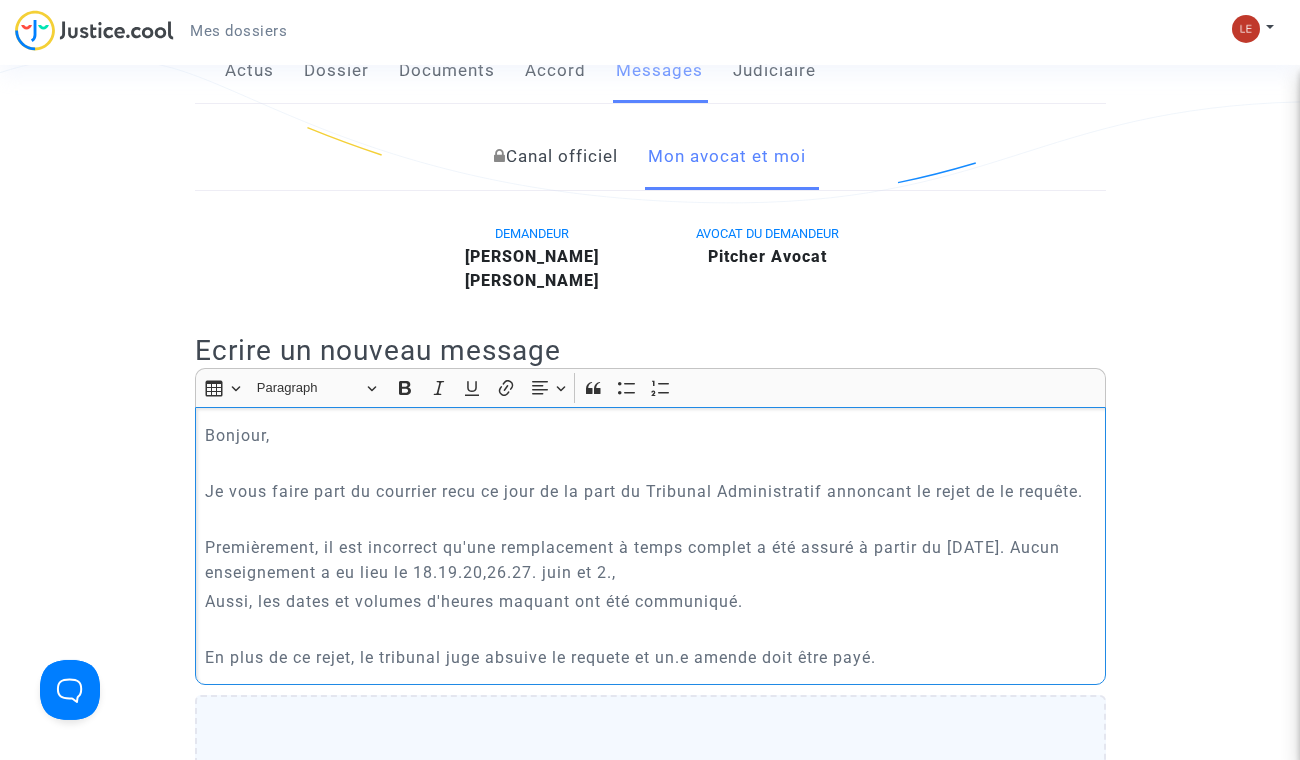 click on "Premièrement, il est incorrect qu'une remplacement à temps complet a été assuré à partir du 16 juin 2025. Aucun enseignement a eu lieu le 18.19.20,26.27. juin et 2.," 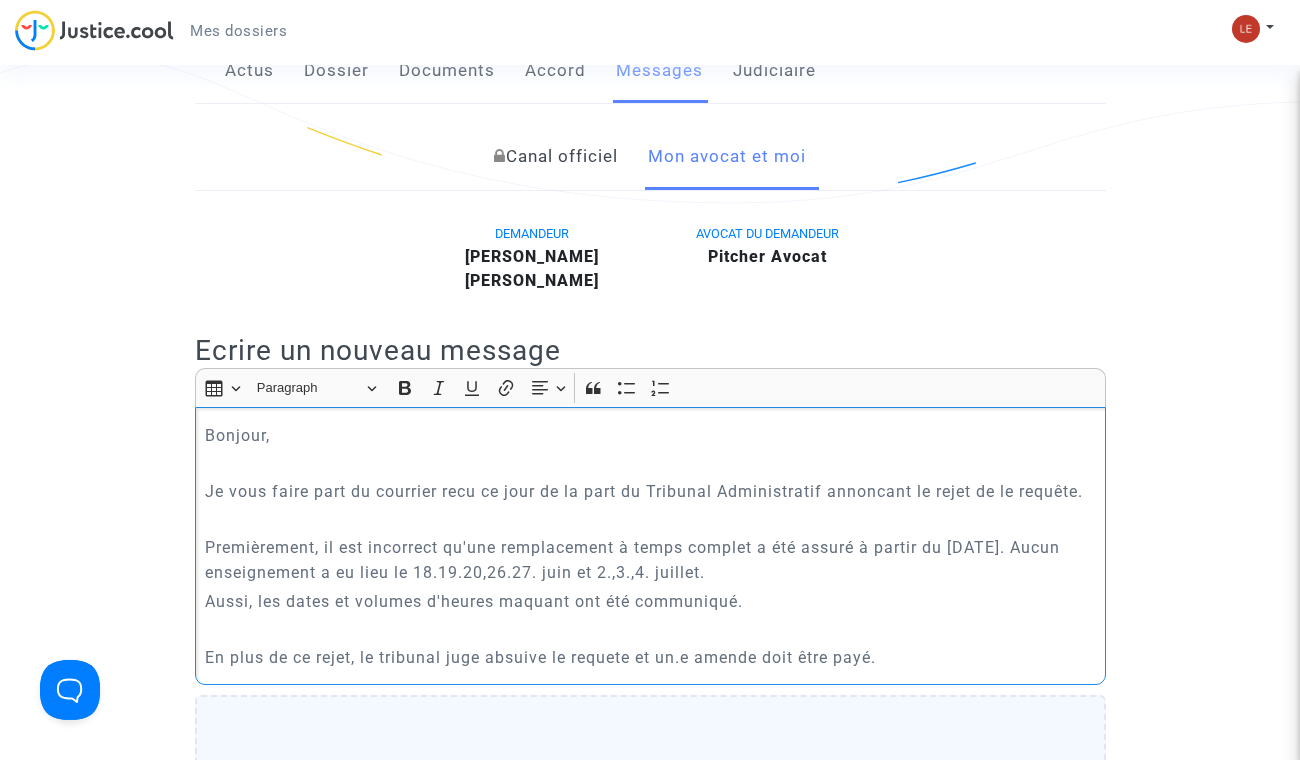 click on "Premièrement, il est incorrect qu'une remplacement à temps complet a été assuré à partir du 16 juin 2025. Aucun enseignement a eu lieu le 18.19.20,26.27. juin et 2.,3.,4. juillet." 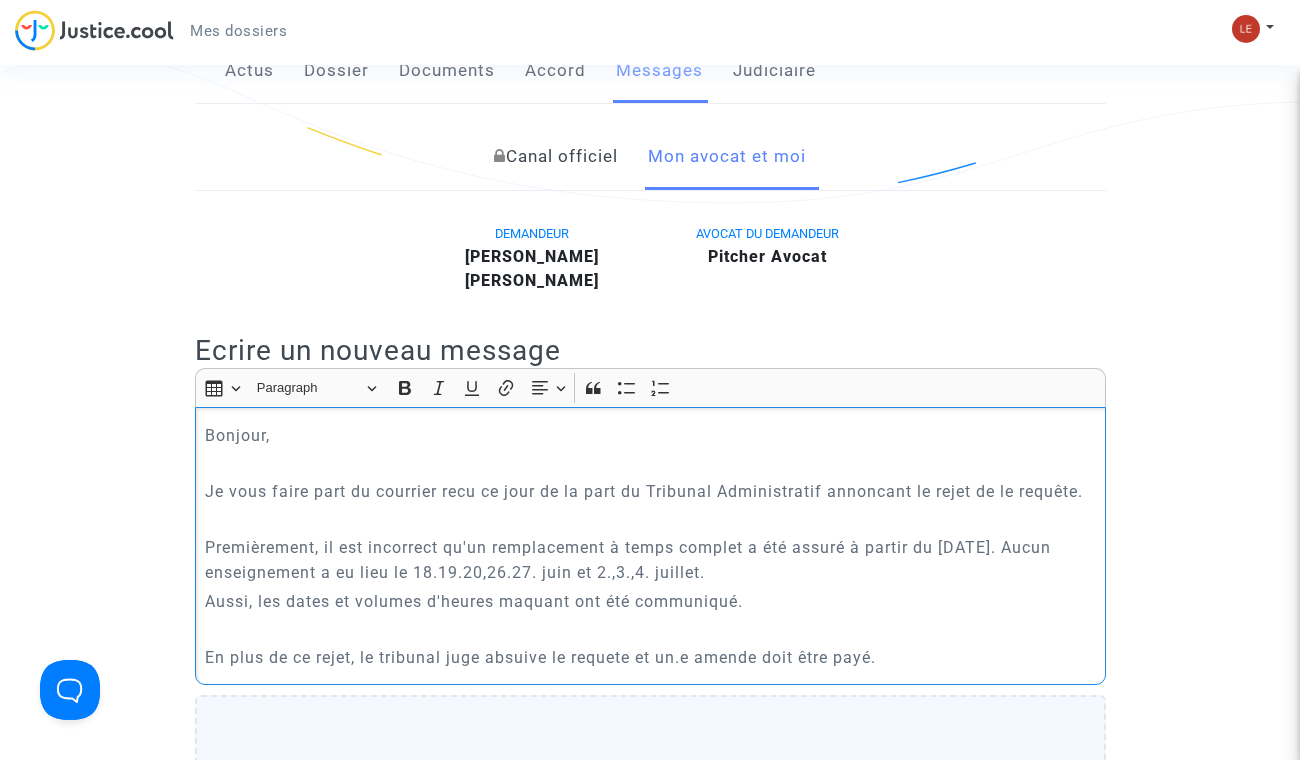 click on "Premièrement, il est incorrect qu'un remplacement à temps complet a été assuré à partir du 16 juin 2025. Aucun enseignement a eu lieu le 18.19.20,26.27. juin et 2.,3.,4. juillet." 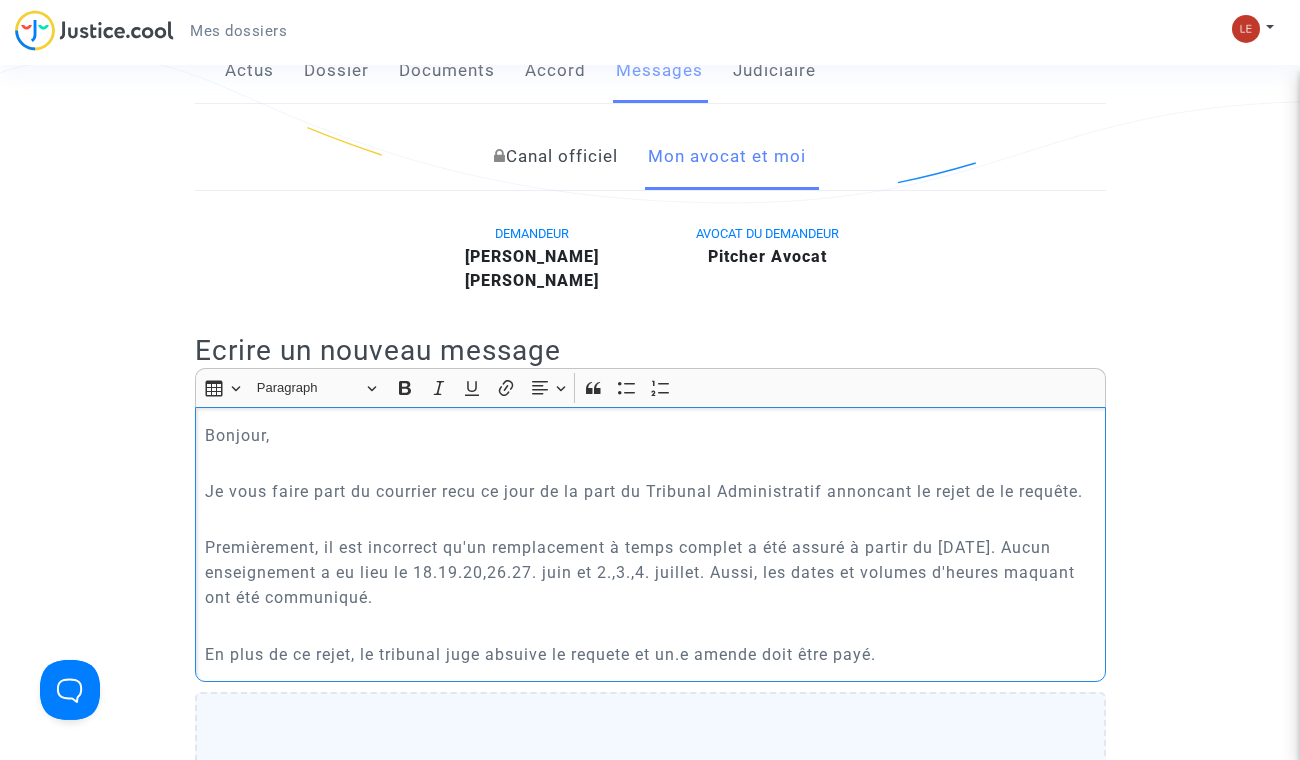click on "Premièrement, il est incorrect qu'un remplacement à temps complet a été assuré à partir du 16 juin 2025. Aucun enseignement a eu lieu le 18.19.20,26.27. juin et 2.,3.,4. juillet. Aussi, les dates et volumes d'heures maquant ont été communiqué." 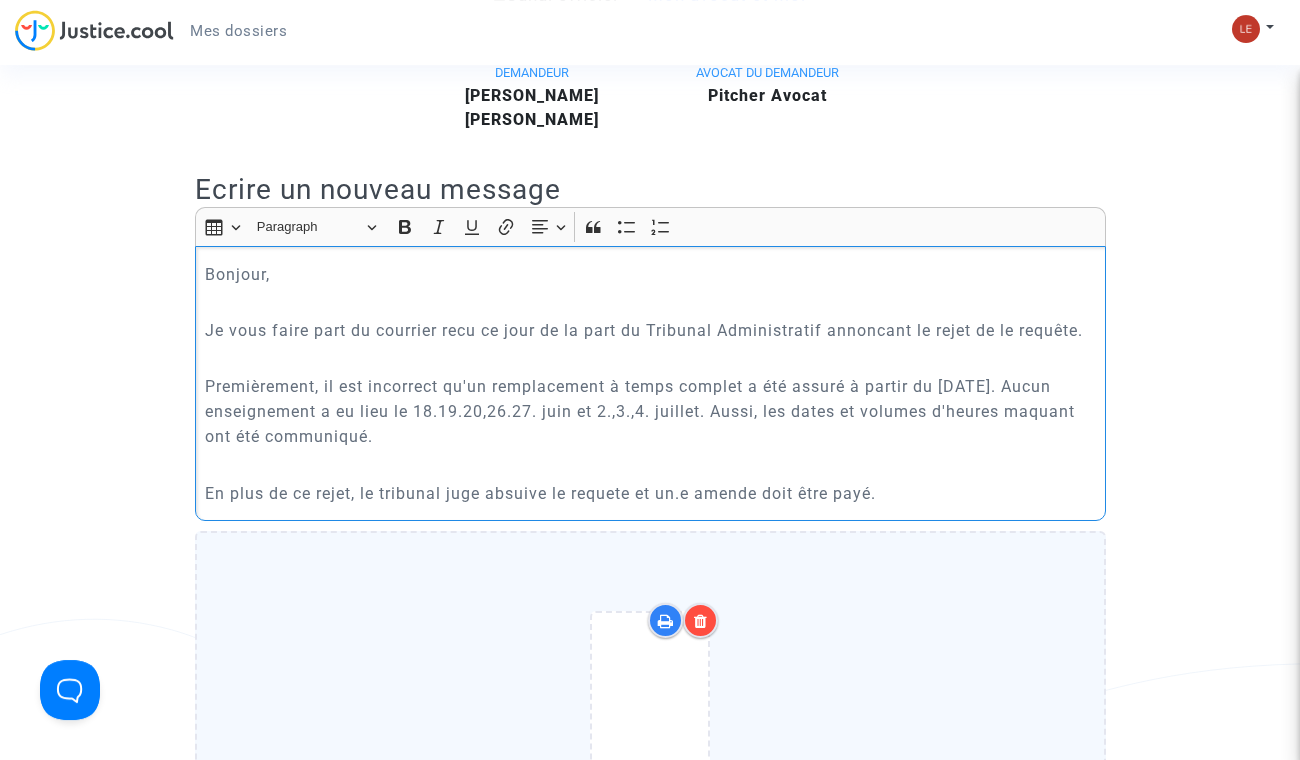 scroll, scrollTop: 563, scrollLeft: 0, axis: vertical 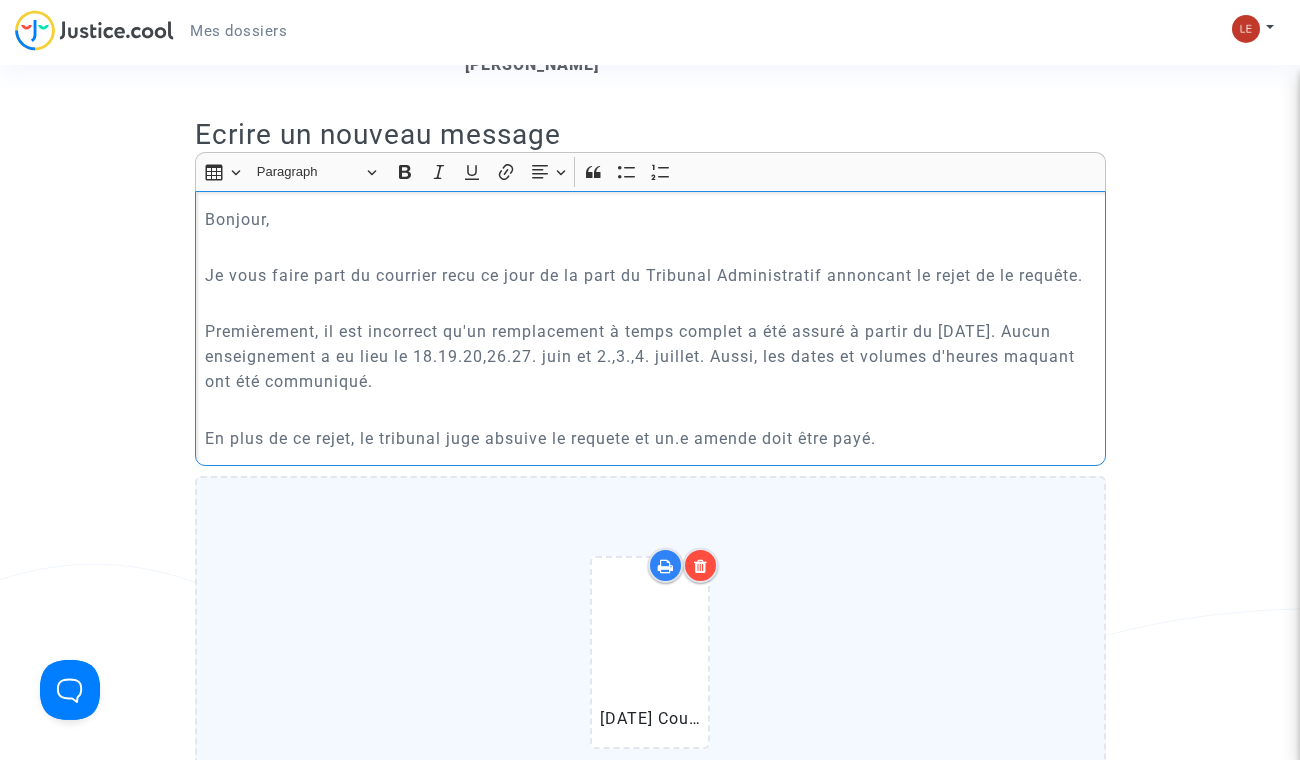 click on "En plus de ce rejet, le tribunal juge absuive le requete et un.e amende doit être payé." 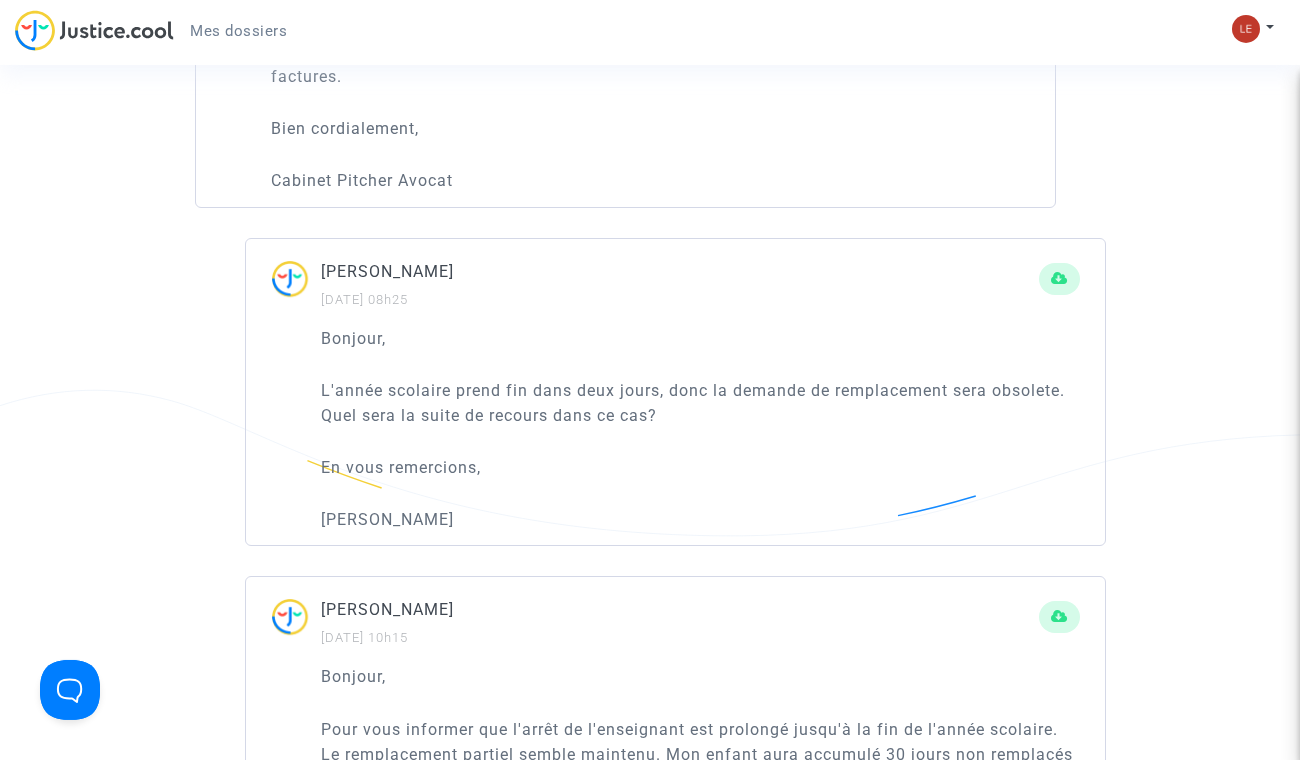 scroll, scrollTop: 2615, scrollLeft: 0, axis: vertical 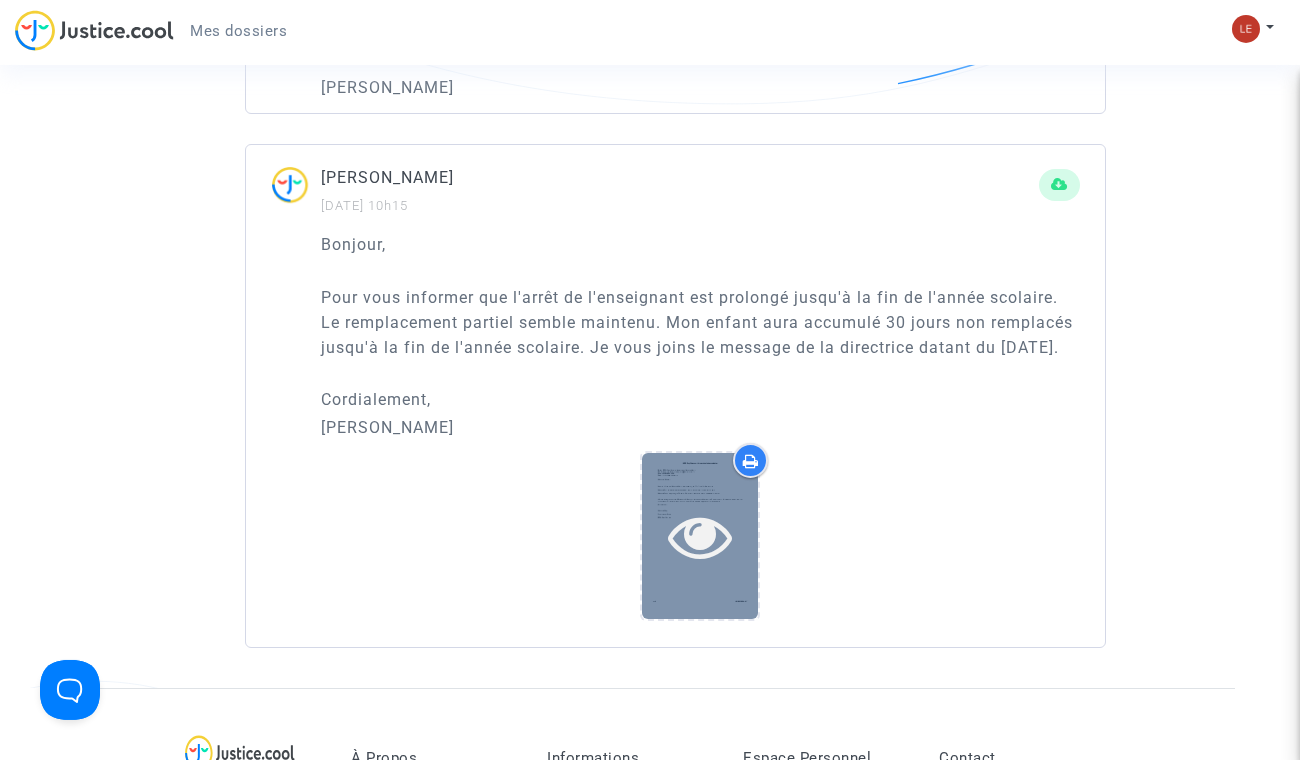 click at bounding box center (700, 535) 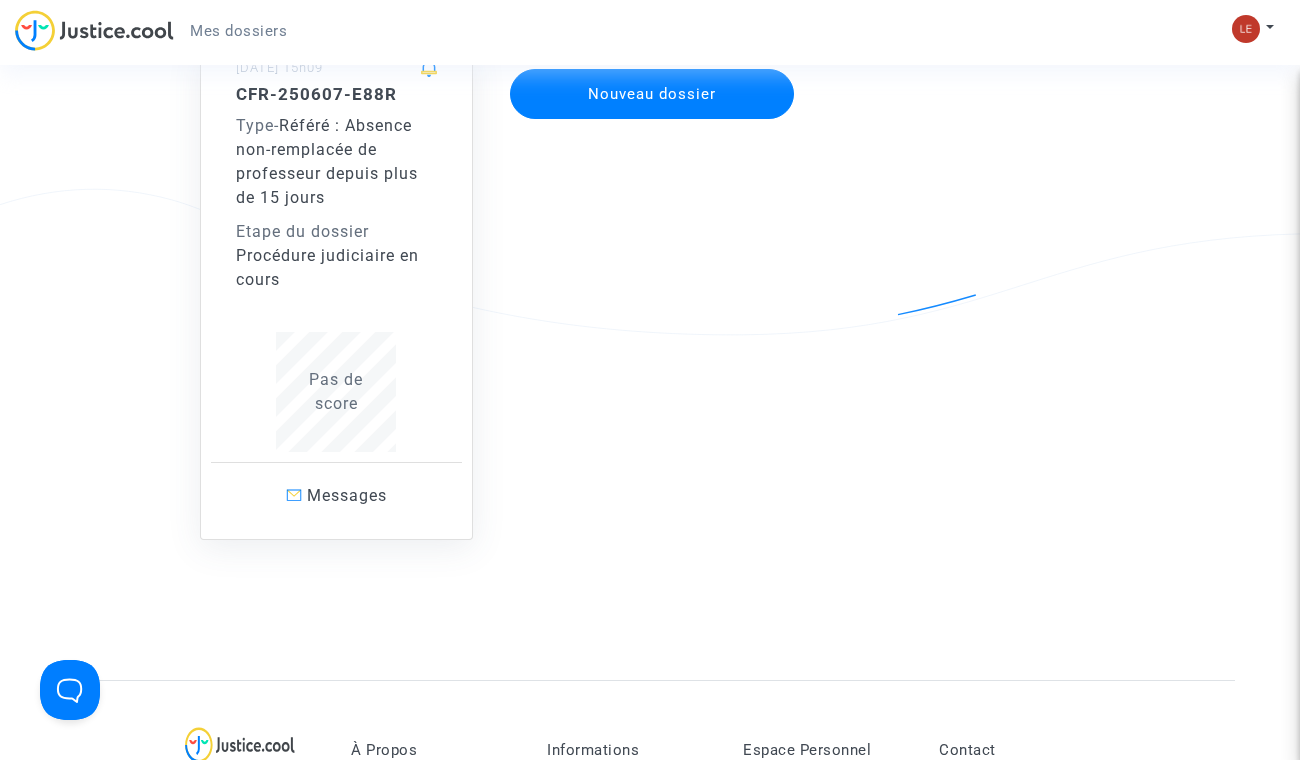 scroll, scrollTop: 0, scrollLeft: 0, axis: both 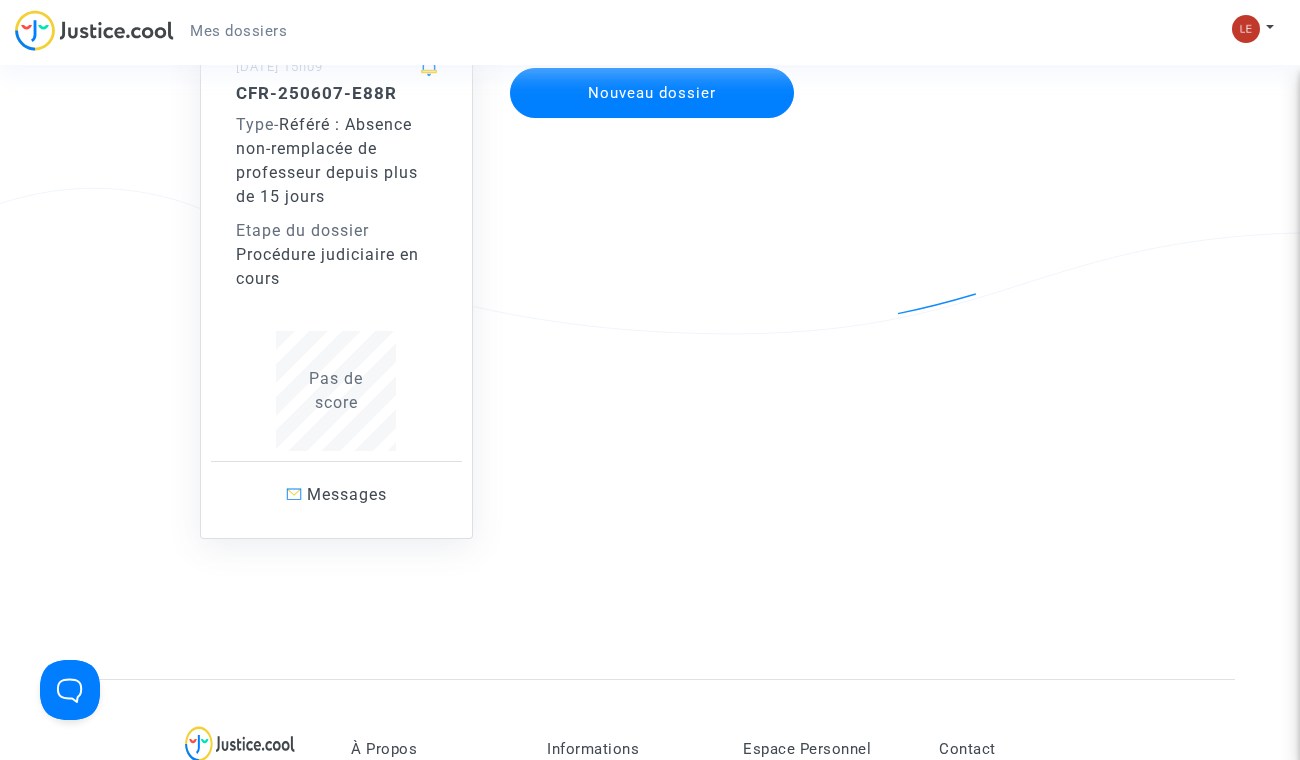 click on "Référé : Absence non-remplacée de professeur depuis plus de 15 jours" 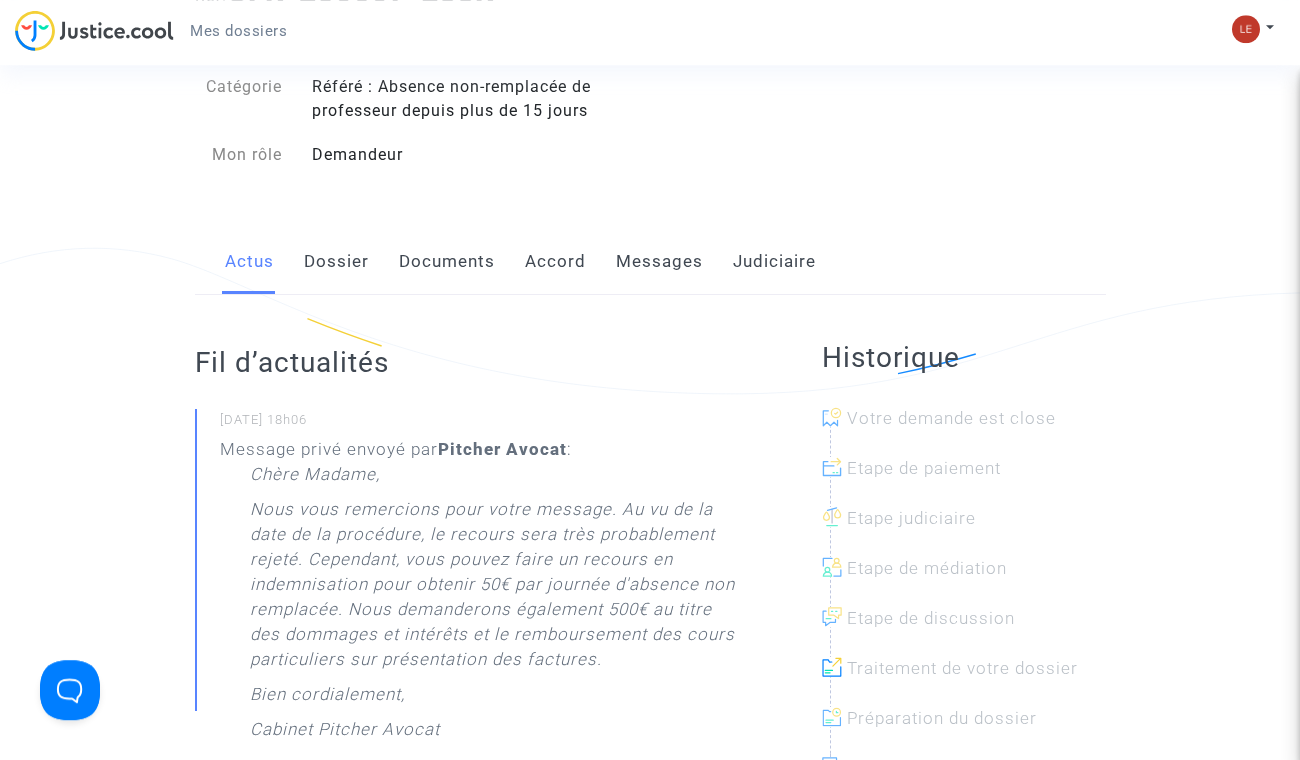 scroll, scrollTop: 0, scrollLeft: 0, axis: both 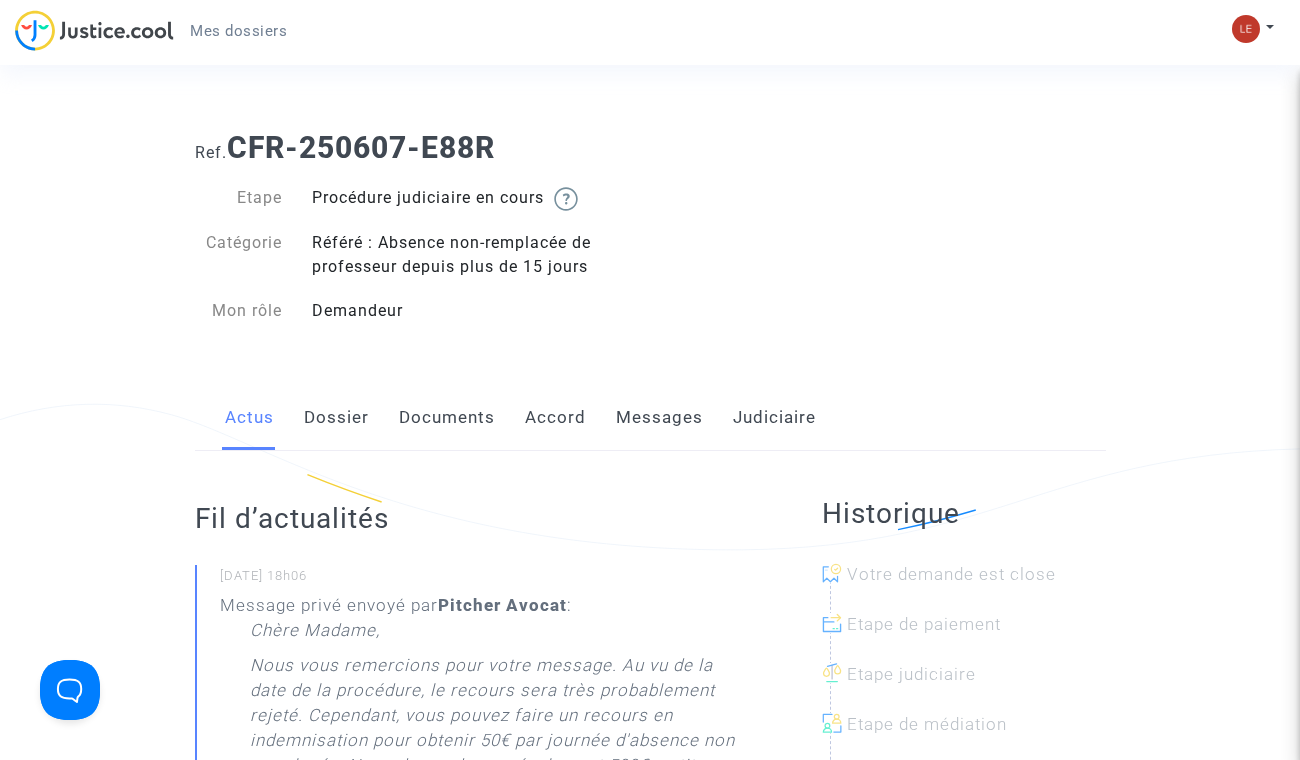 click on "Messages" 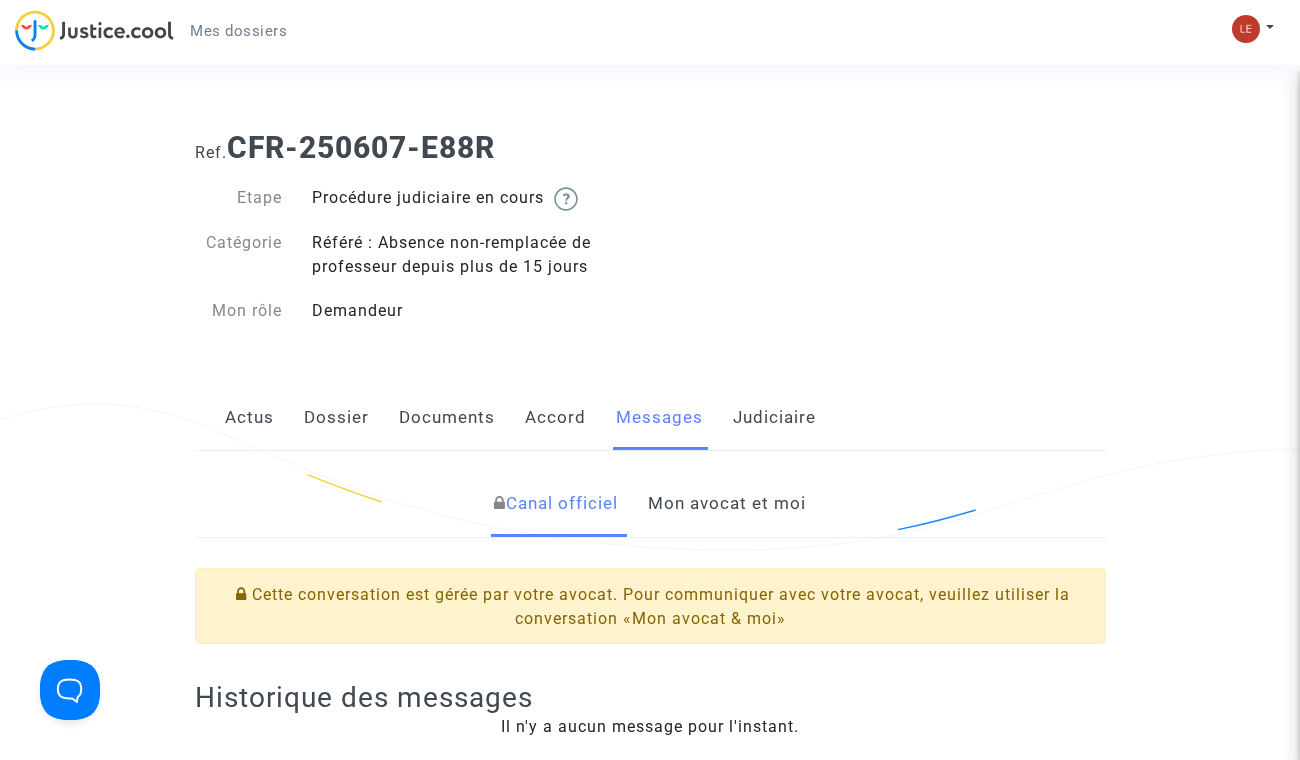 scroll, scrollTop: 432, scrollLeft: 0, axis: vertical 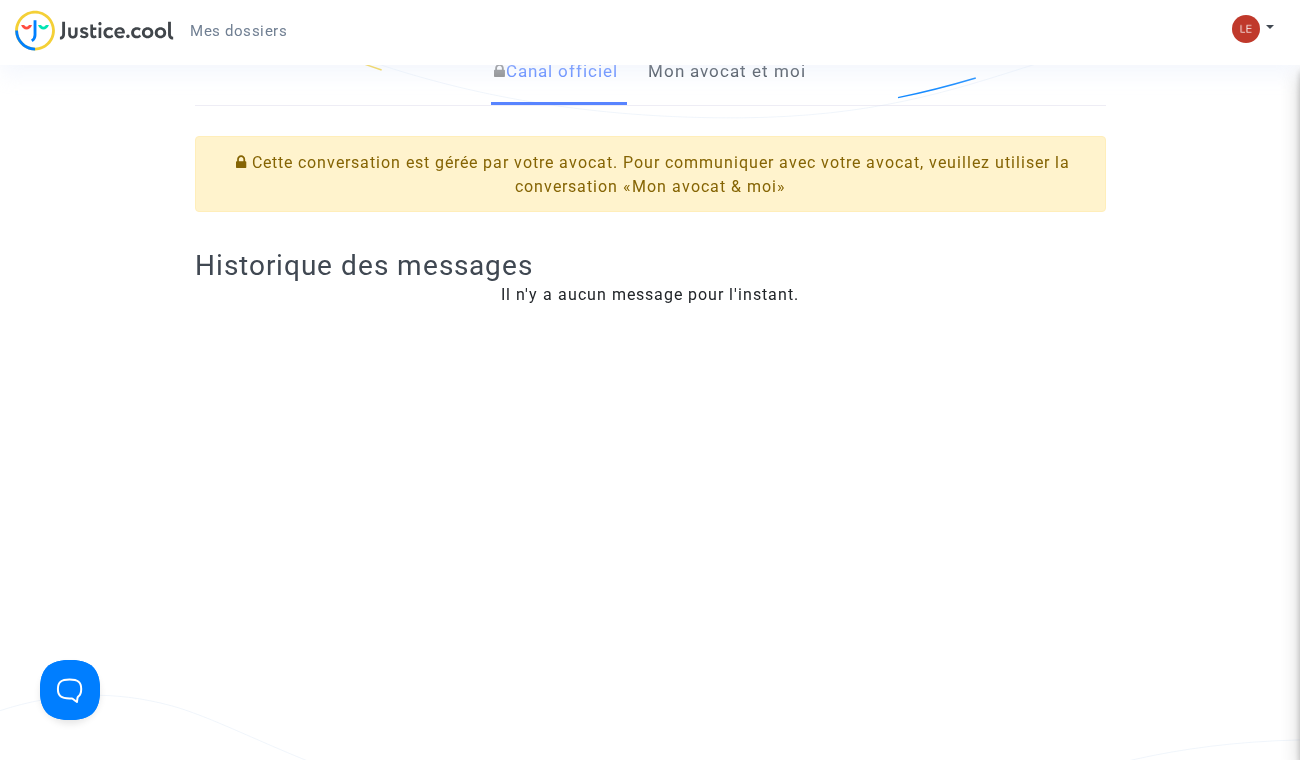 click on "Mon avocat et moi" 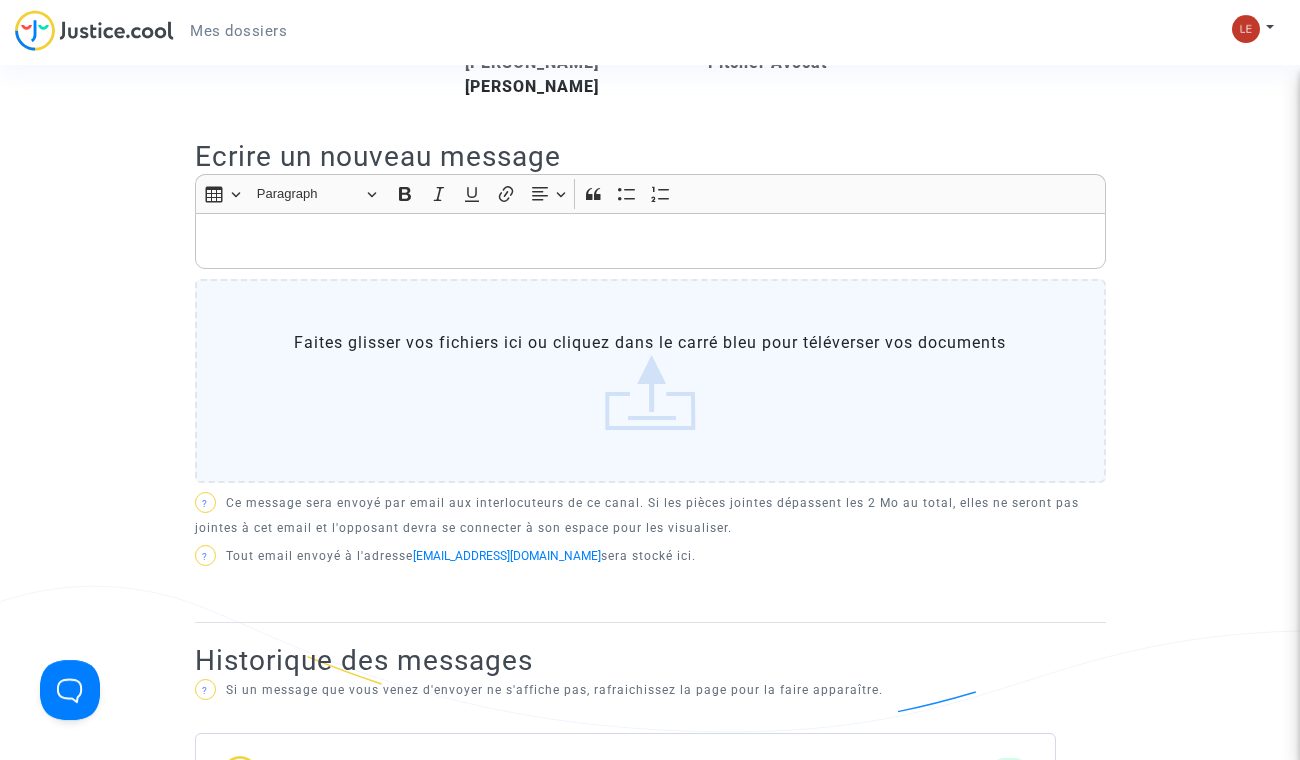 scroll, scrollTop: 648, scrollLeft: 0, axis: vertical 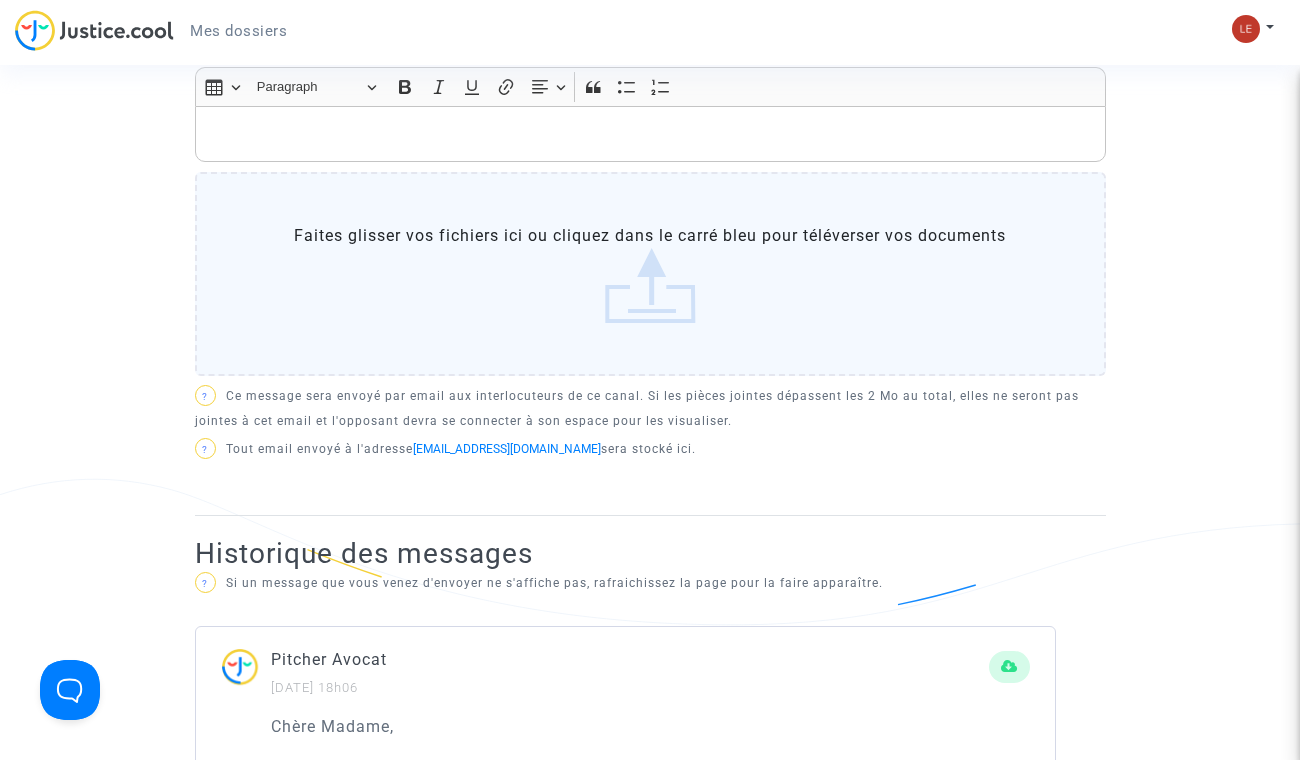 click on "Faites glisser vos fichiers ici ou cliquez dans le carré bleu pour téléverser vos documents" 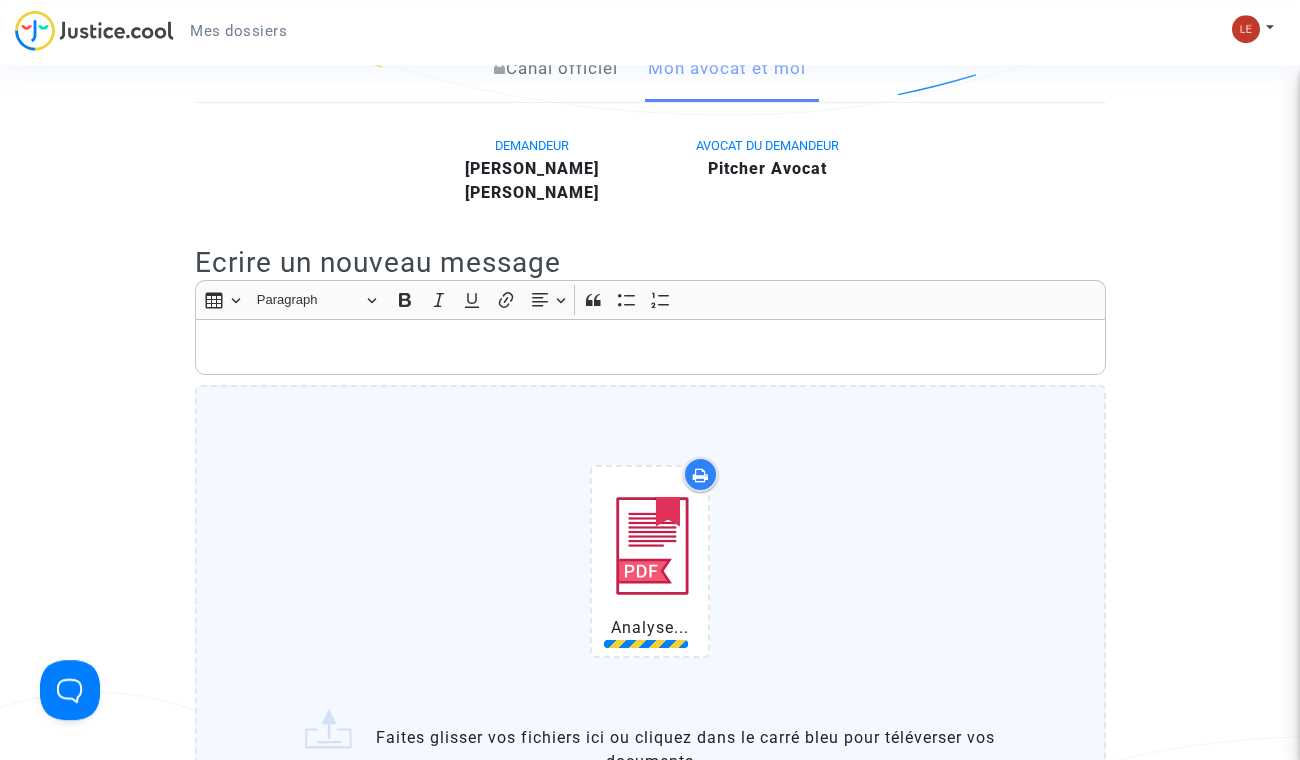 scroll, scrollTop: 432, scrollLeft: 0, axis: vertical 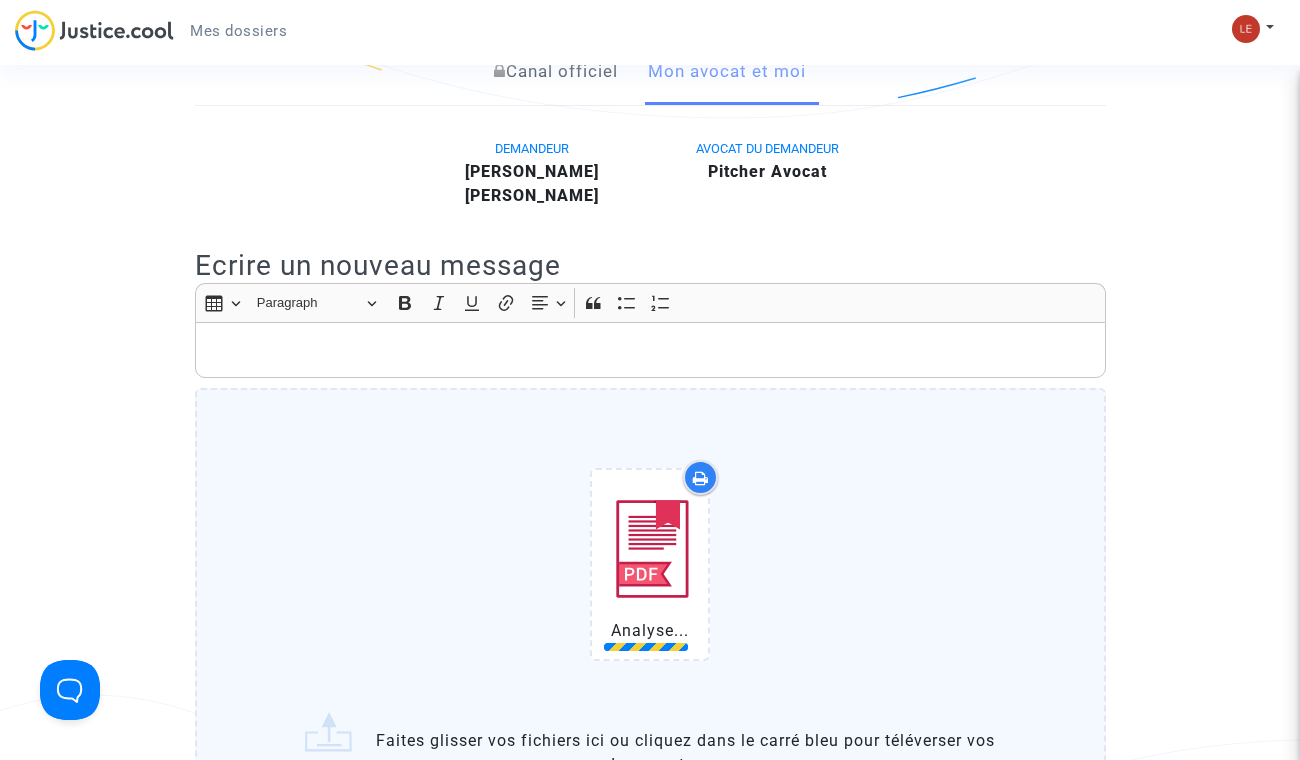 click 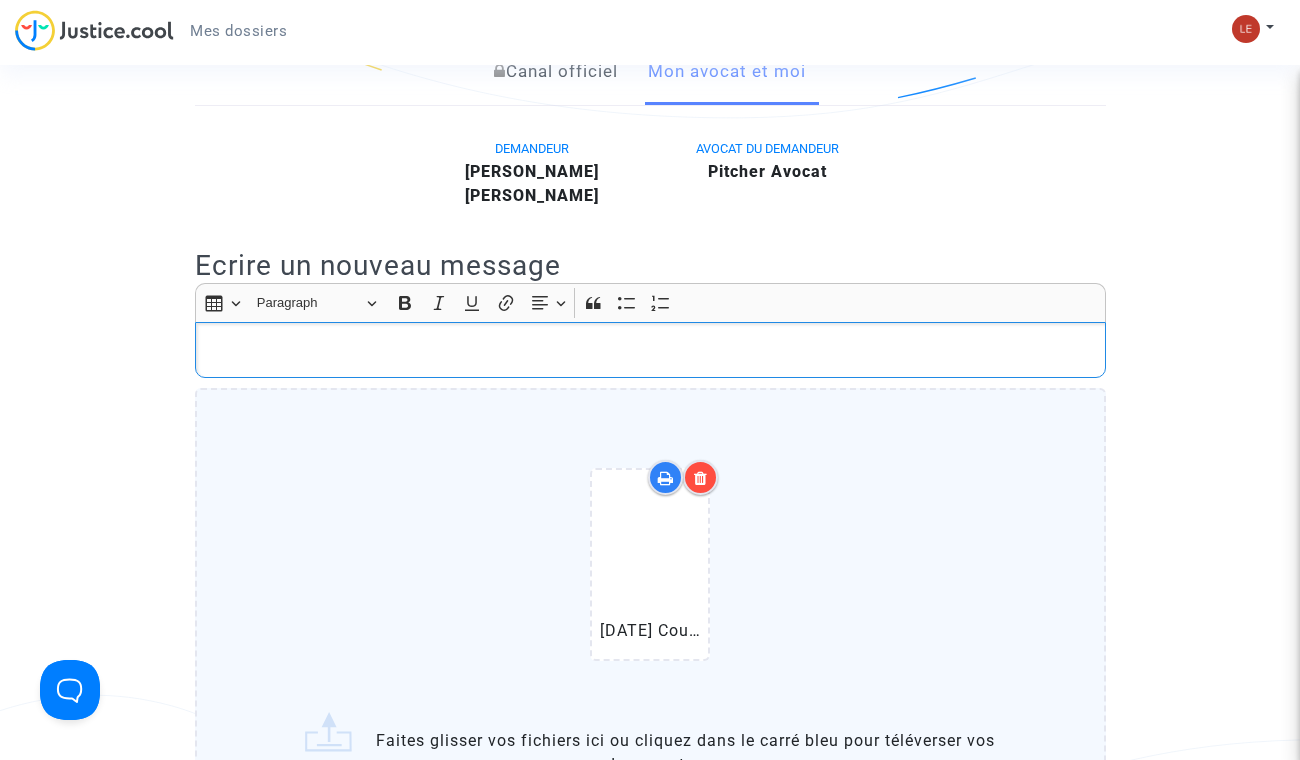 type 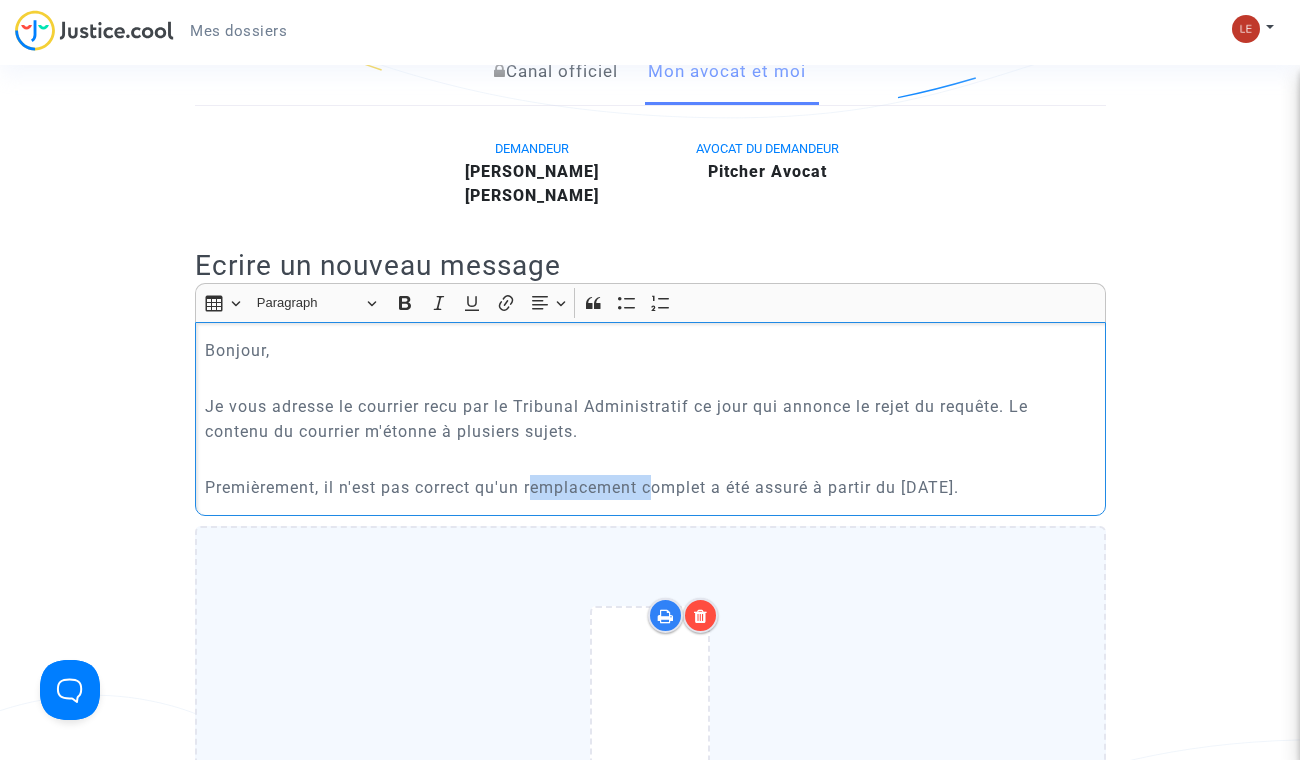 drag, startPoint x: 653, startPoint y: 486, endPoint x: 547, endPoint y: 484, distance: 106.01887 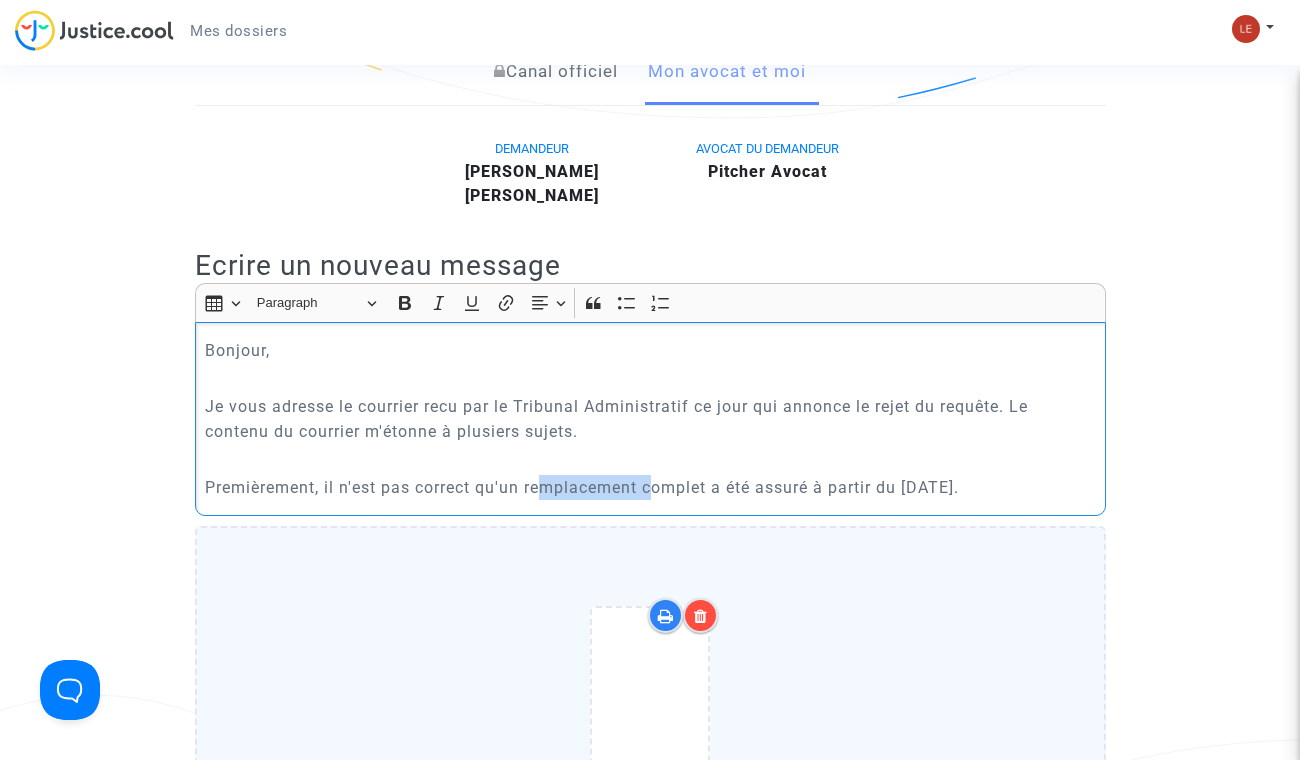 click on "Premièrement, il n'est pas correct qu'un remplacement complet a été assuré à partir du [DATE]." 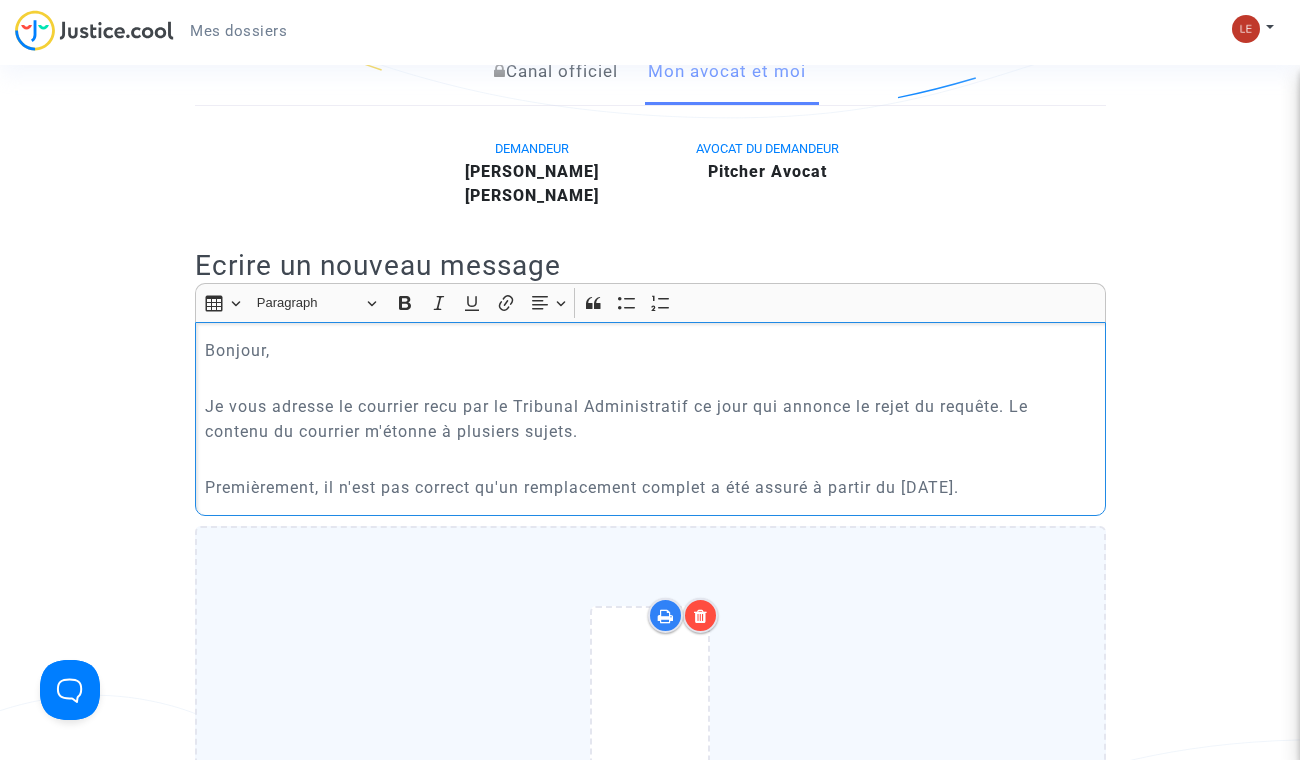 click on "Premièrement, il n'est pas correct qu'un remplacement complet a été assuré à partir du [DATE]." 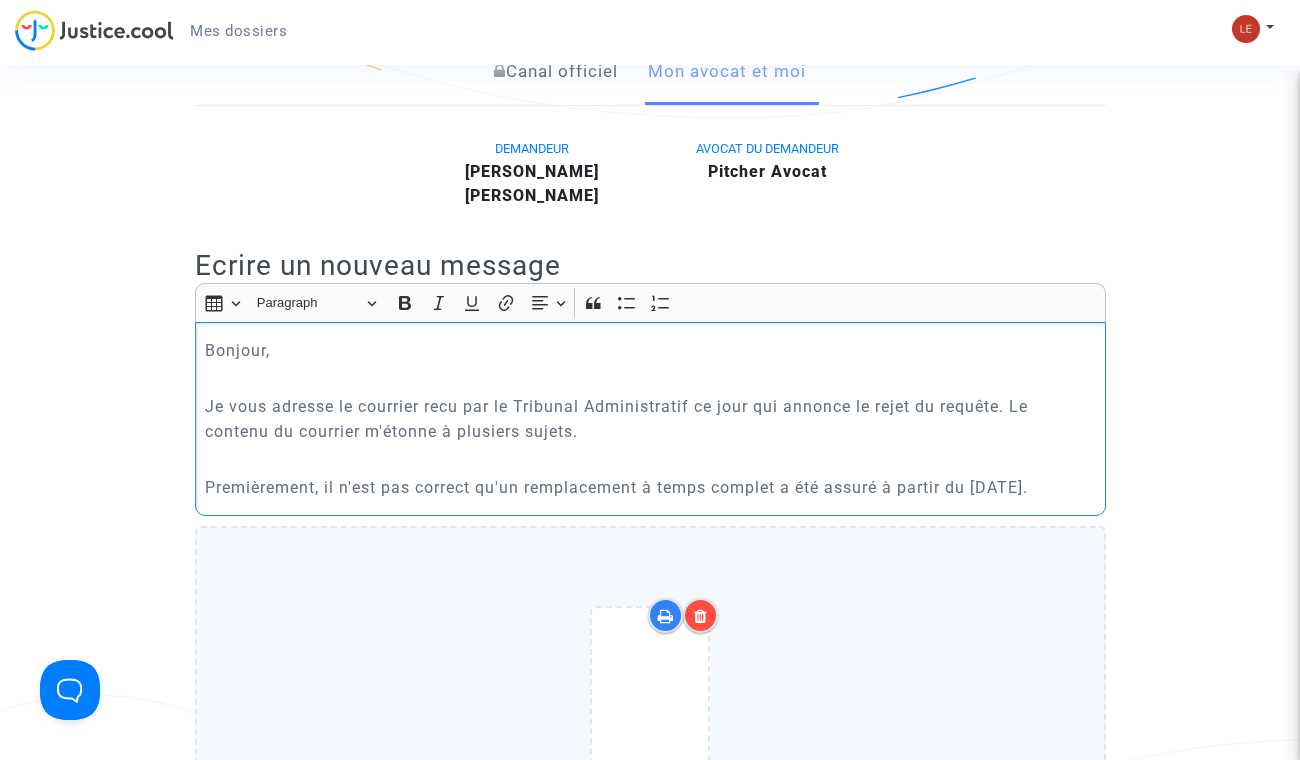 click on "Premièrement, il n'est pas correct qu'un remplacement à temps complet a été assuré à partir du [DATE]." 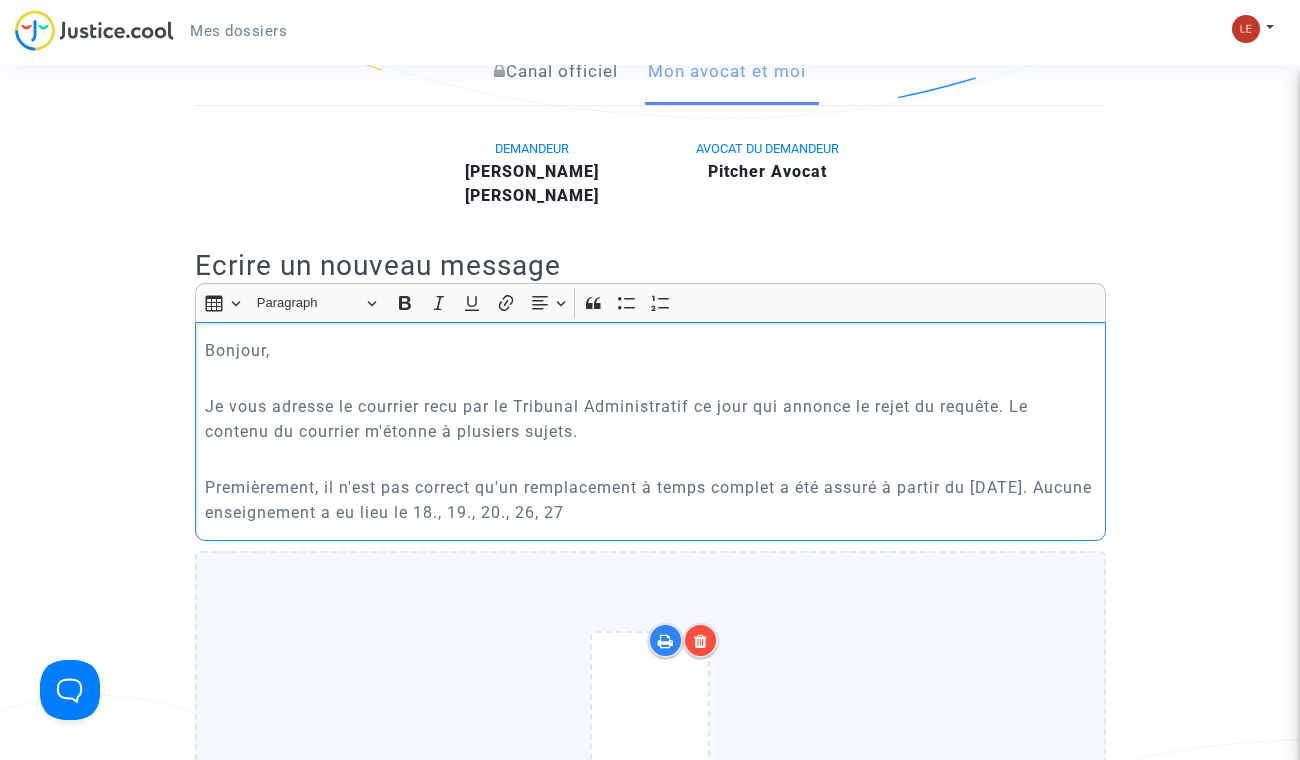 click on "Premièrement, il n'est pas correct qu'un remplacement à temps complet a été assuré à partir du [DATE]. Aucune enseignement a eu lieu le 18., 19., 20., 26, 27" 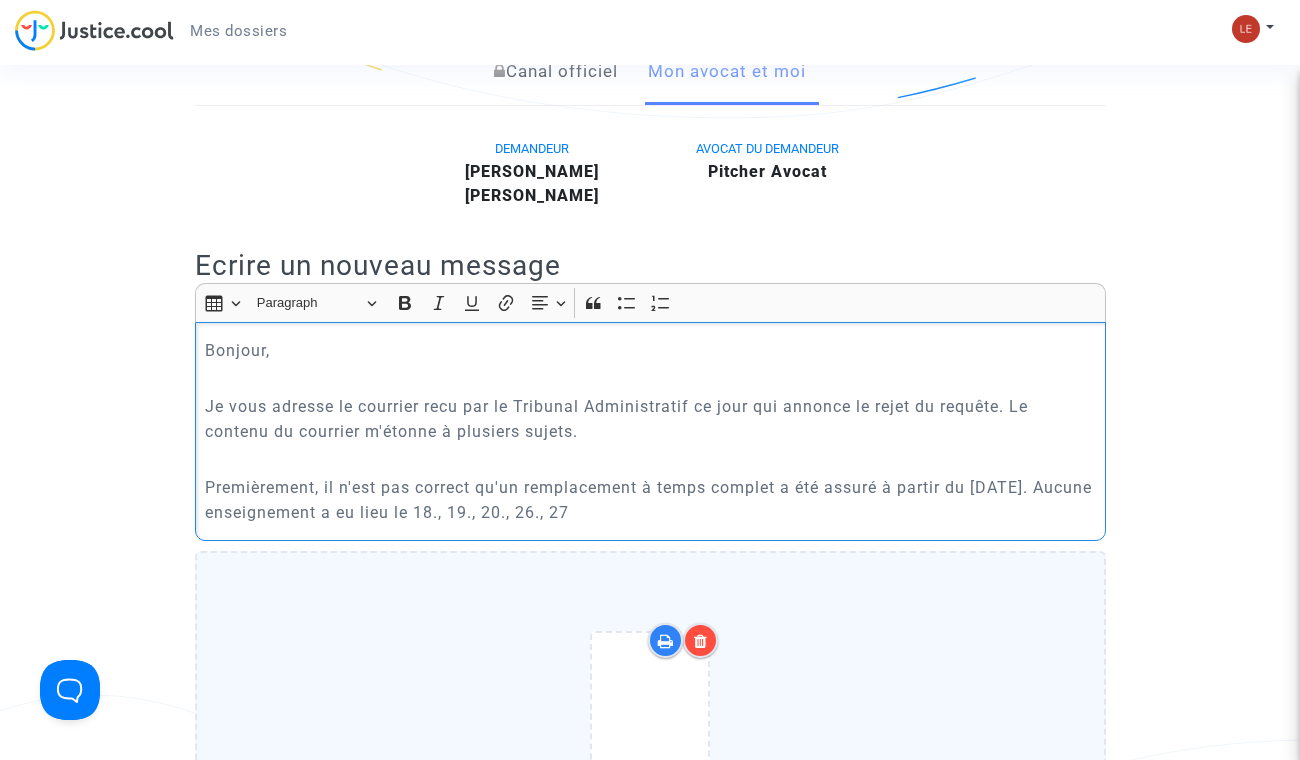 click on "Premièrement, il n'est pas correct qu'un remplacement à temps complet a été assuré à partir du [DATE]. Aucune enseignement a eu lieu le 18., 19., 20., 26., 27" 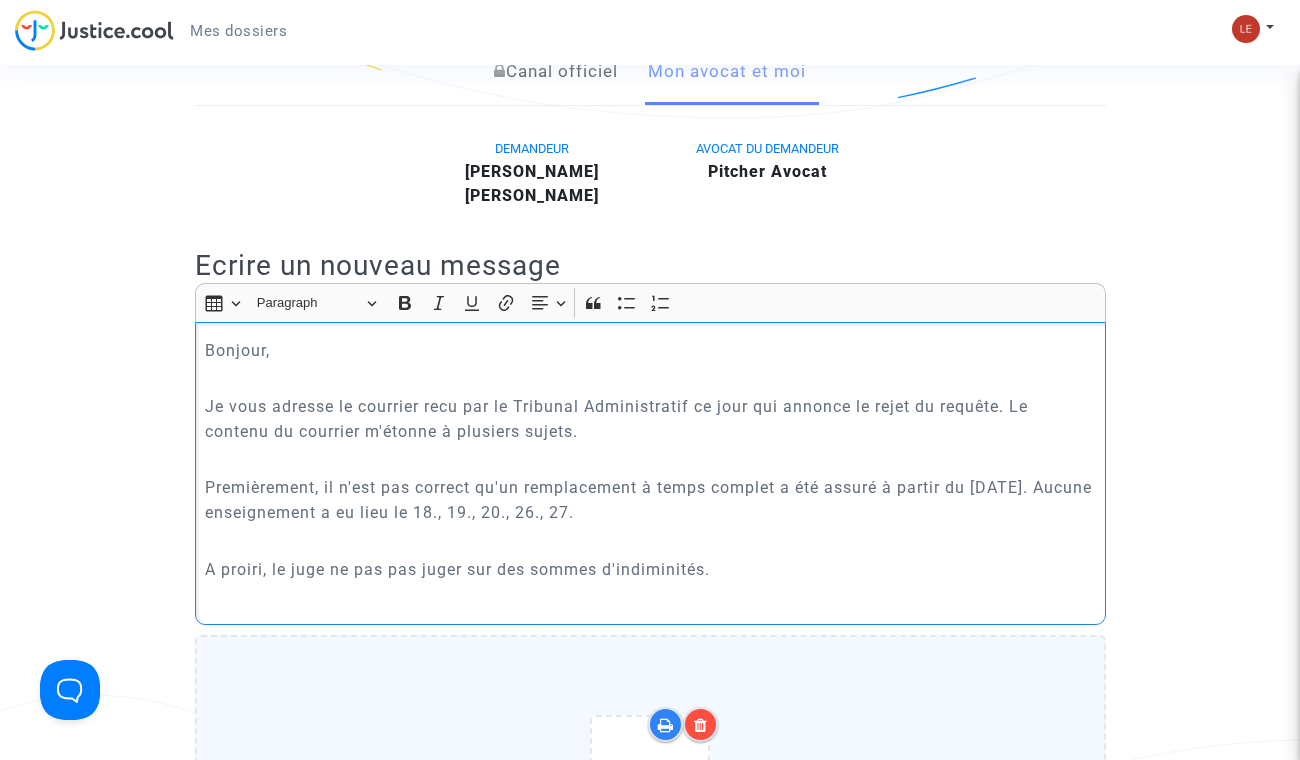 click on "Premièrement, il n'est pas correct qu'un remplacement à temps complet a été assuré à partir du [DATE]. Aucune enseignement a eu lieu le 18., 19., 20., 26., 27." 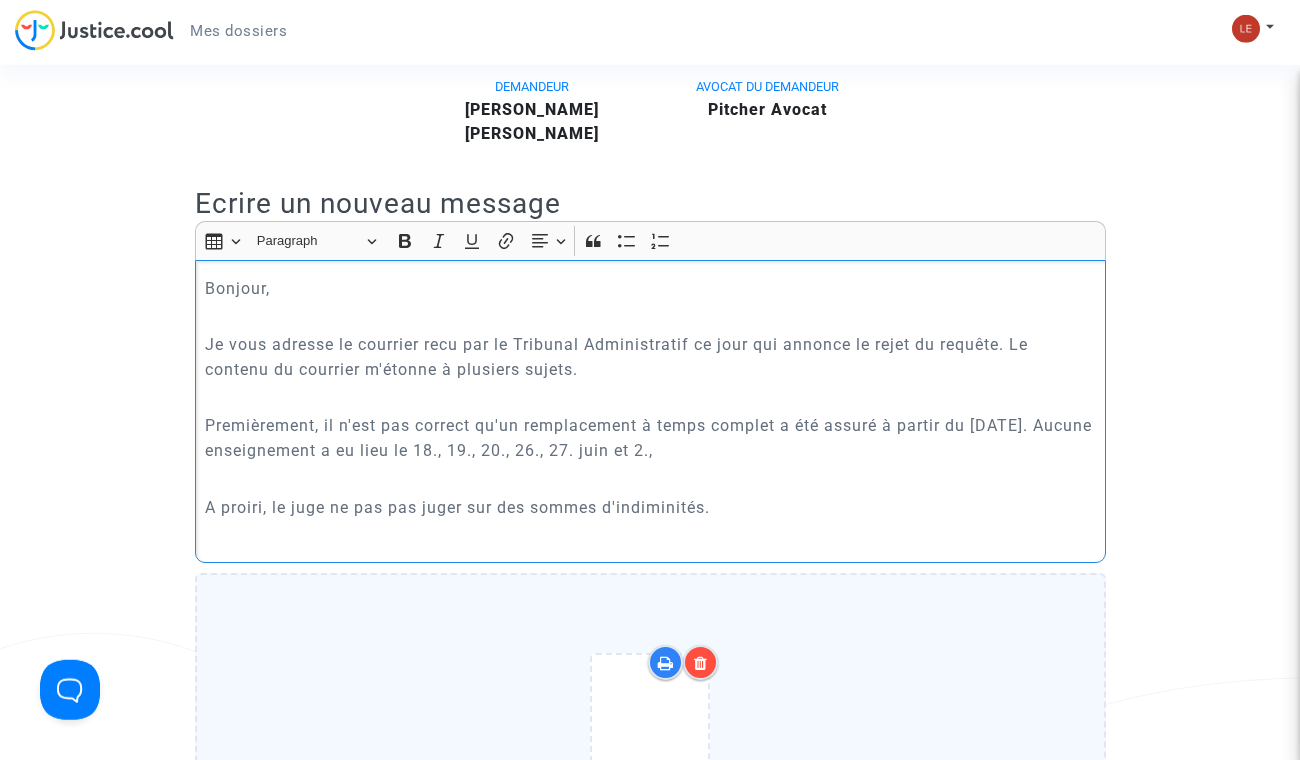 scroll, scrollTop: 442, scrollLeft: 0, axis: vertical 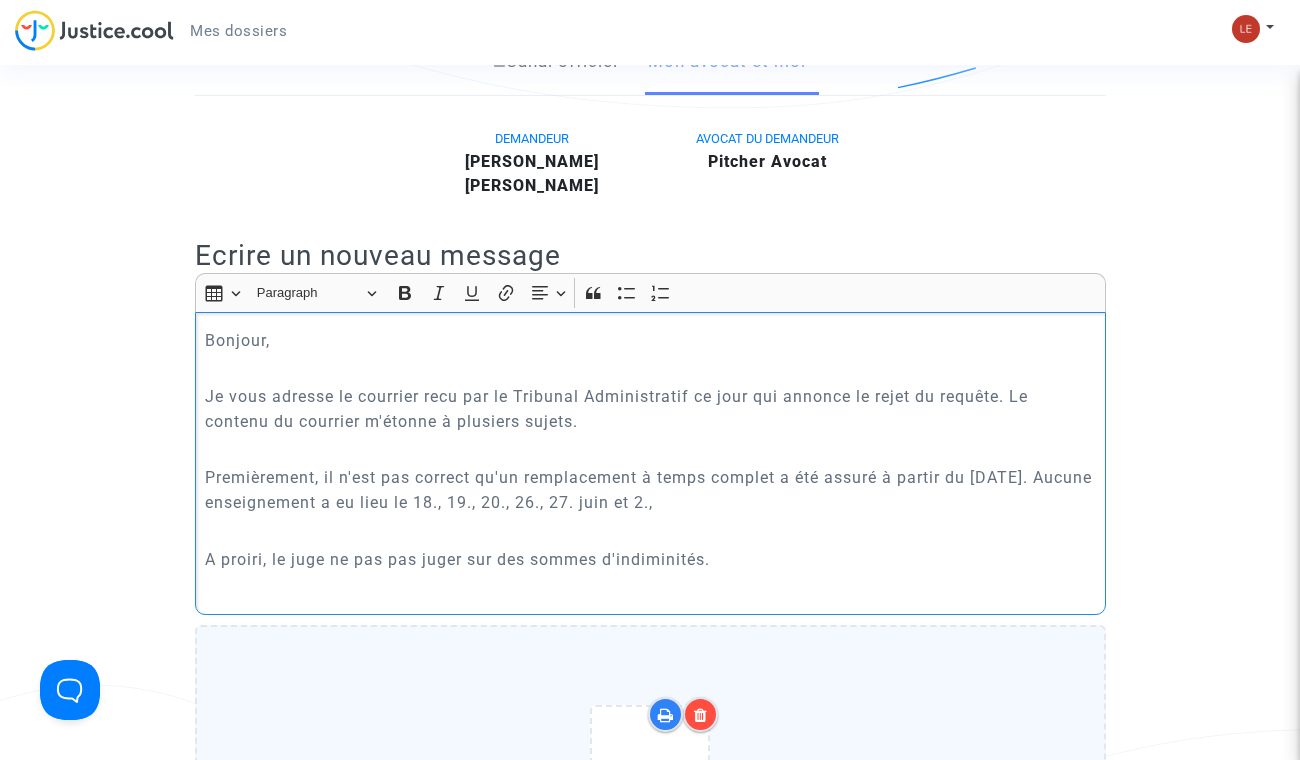 click on "Premièrement, il n'est pas correct qu'un remplacement à temps complet a été assuré à partir du [DATE]. Aucune enseignement a eu lieu le 18., 19., 20., 26., 27. juin et 2.," 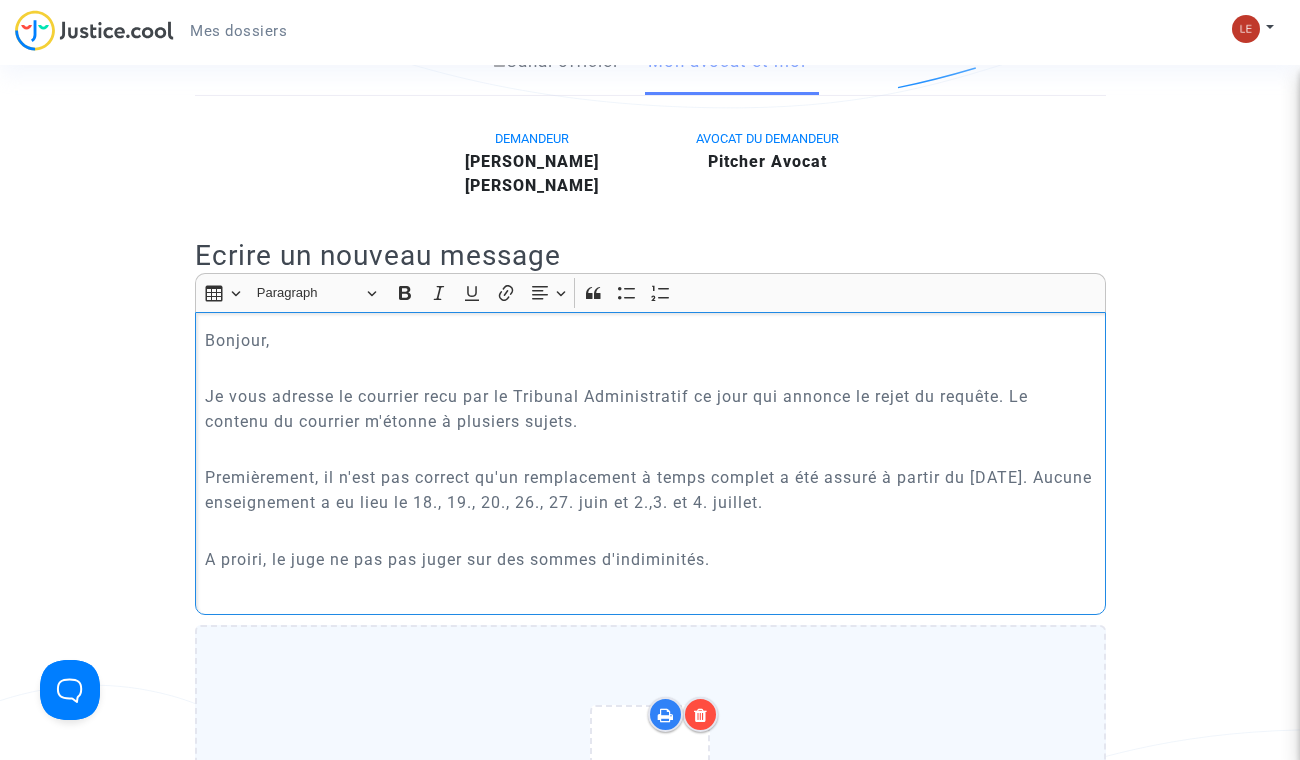click on "Premièrement, il n'est pas correct qu'un remplacement à temps complet a été assuré à partir du [DATE]. Aucune enseignement a eu lieu le 18., 19., 20., 26., 27. juin et 2.,3. et 4. juillet." 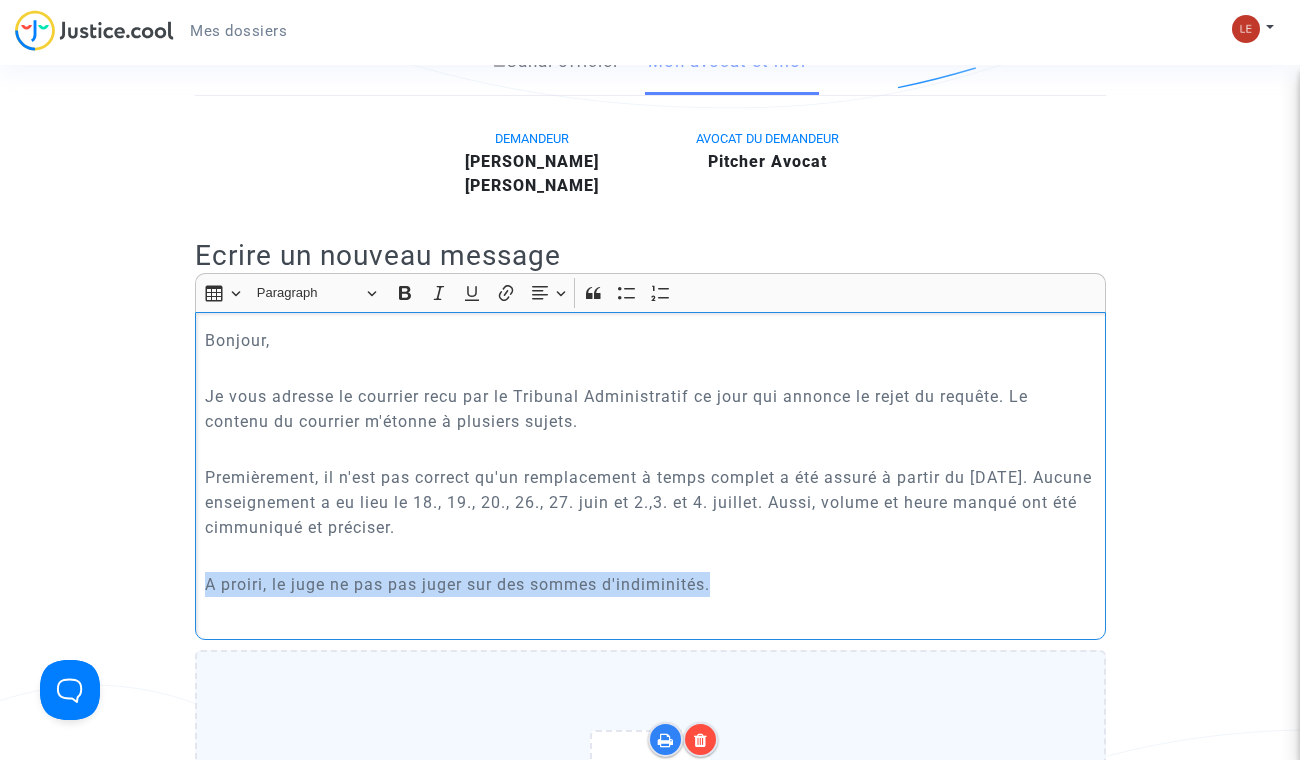 drag, startPoint x: 731, startPoint y: 586, endPoint x: 114, endPoint y: 596, distance: 617.08105 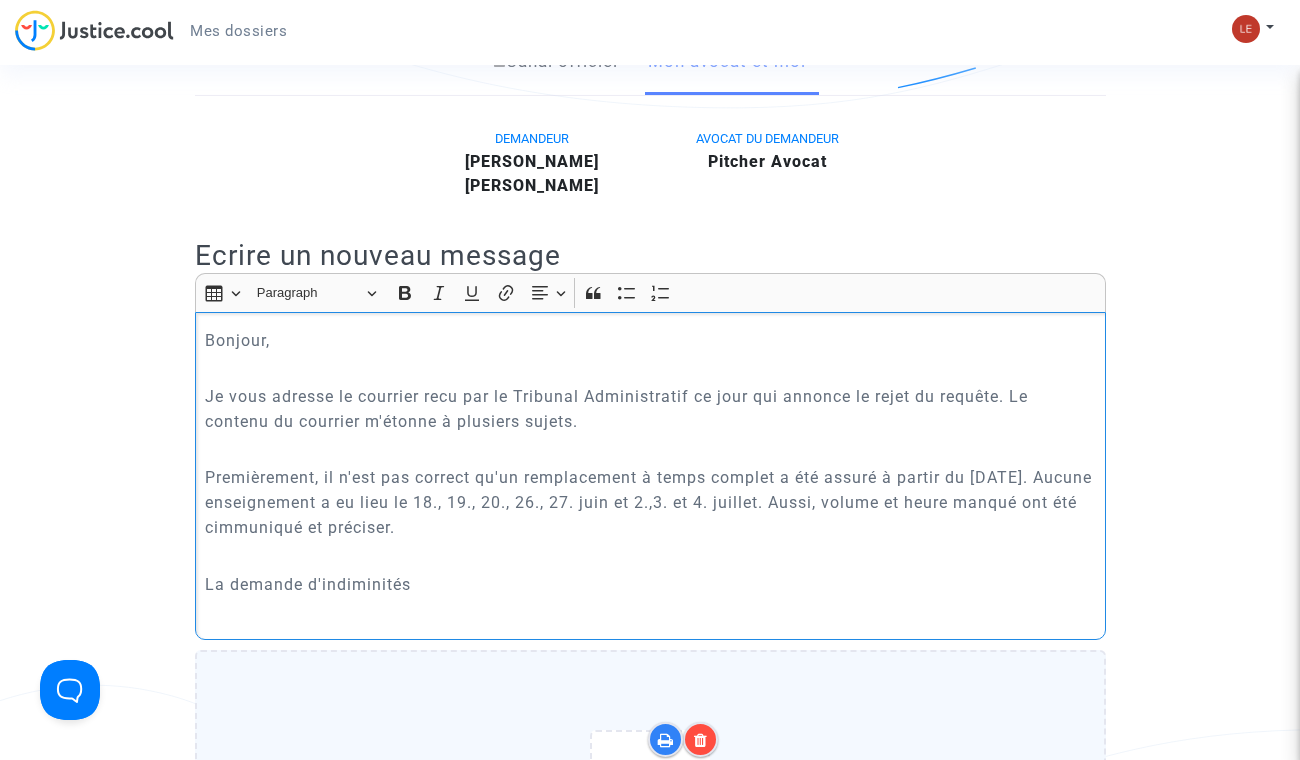 click on "La demande d'indiminités" 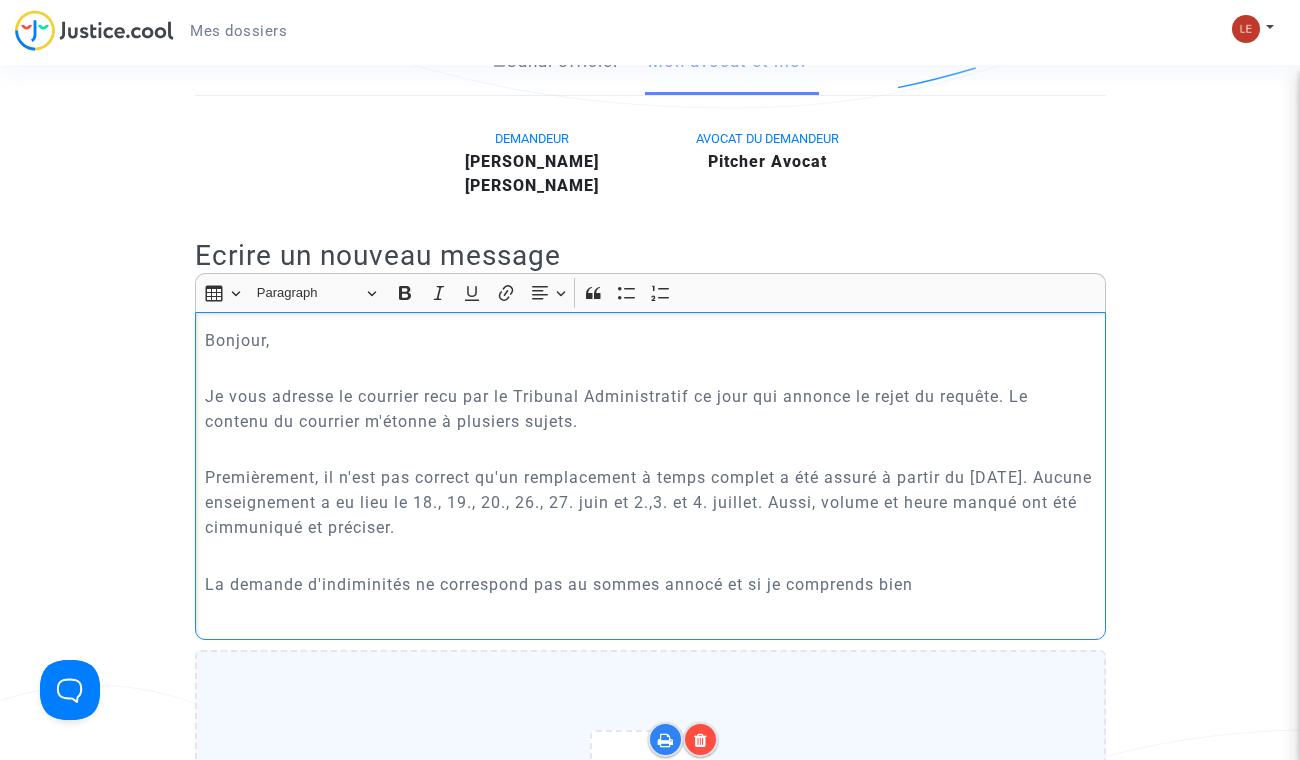 click on "La demande d'indiminités ne correspond pas au sommes annocé et si je comprends bien" 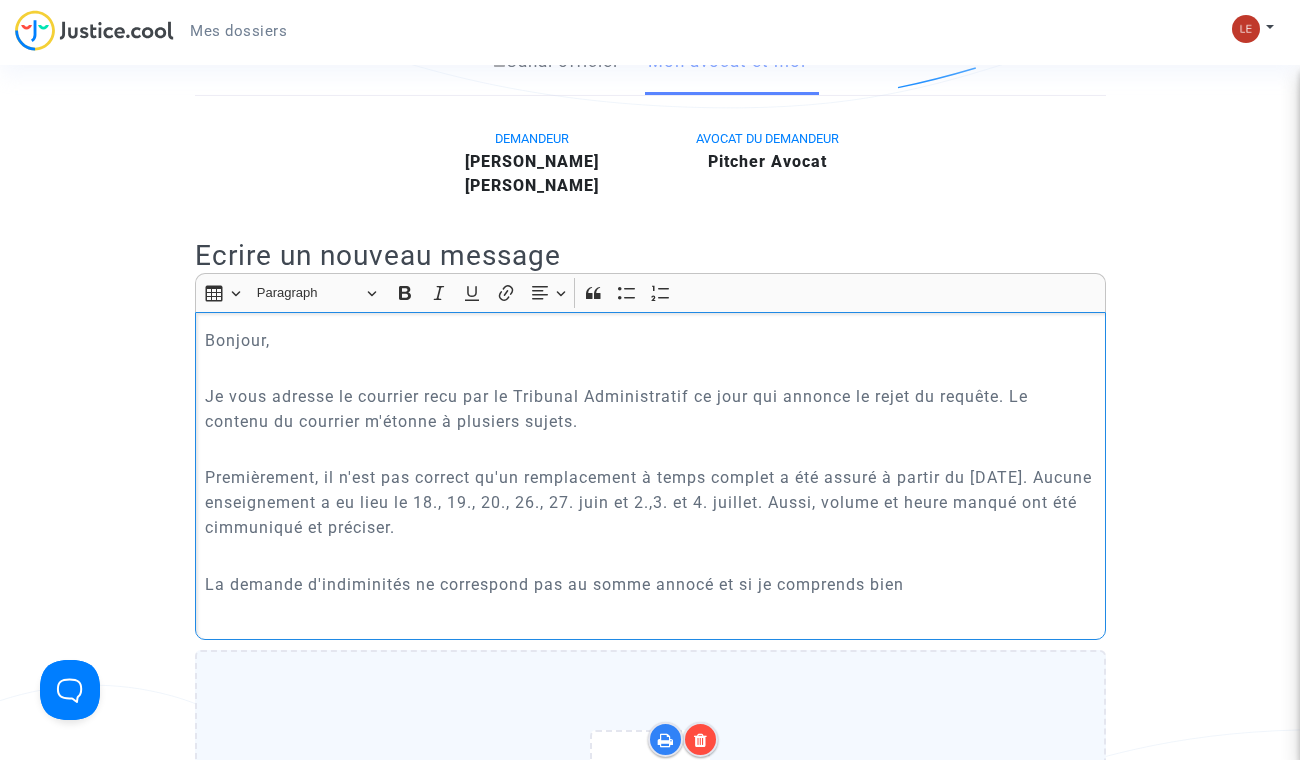 click on "La demande d'indiminités ne correspond pas au somme annocé et si je comprends bien" 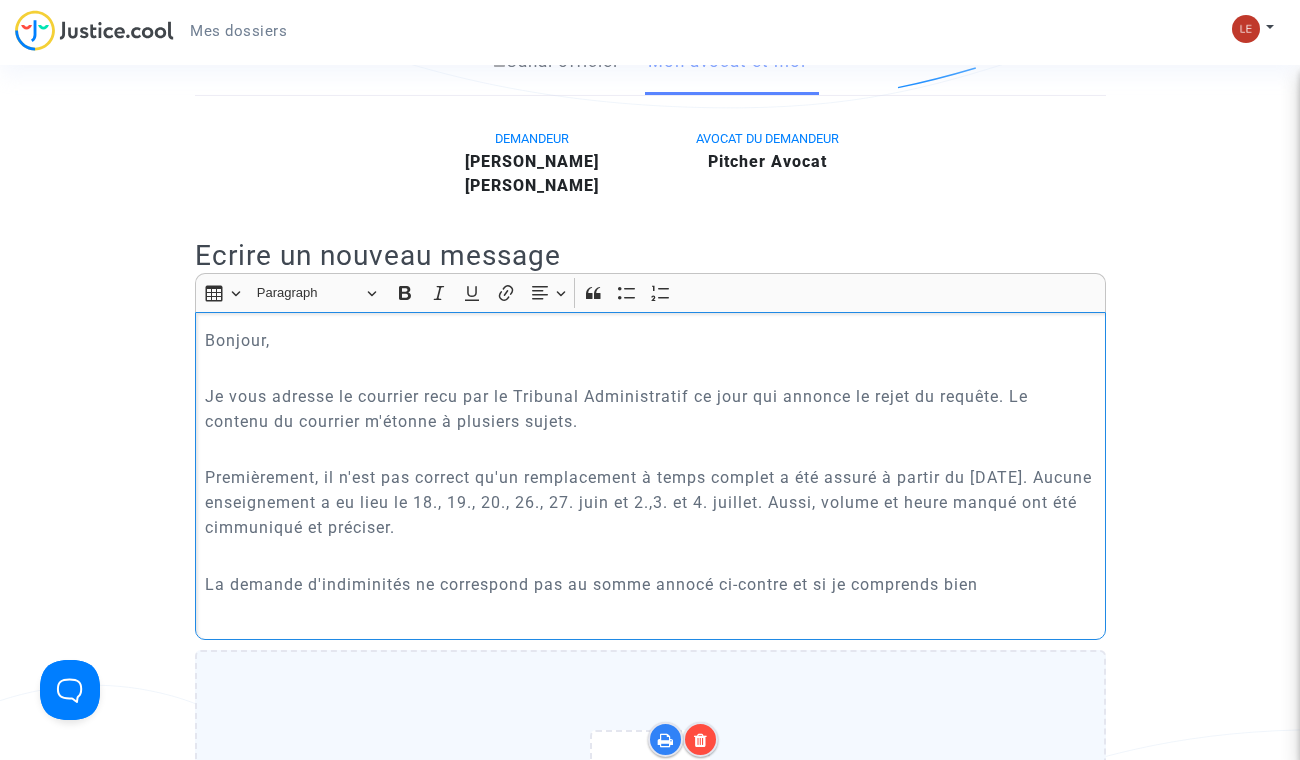 click on "La demande d'indiminités ne correspond pas au somme annocé ci-contre et si je comprends bien" 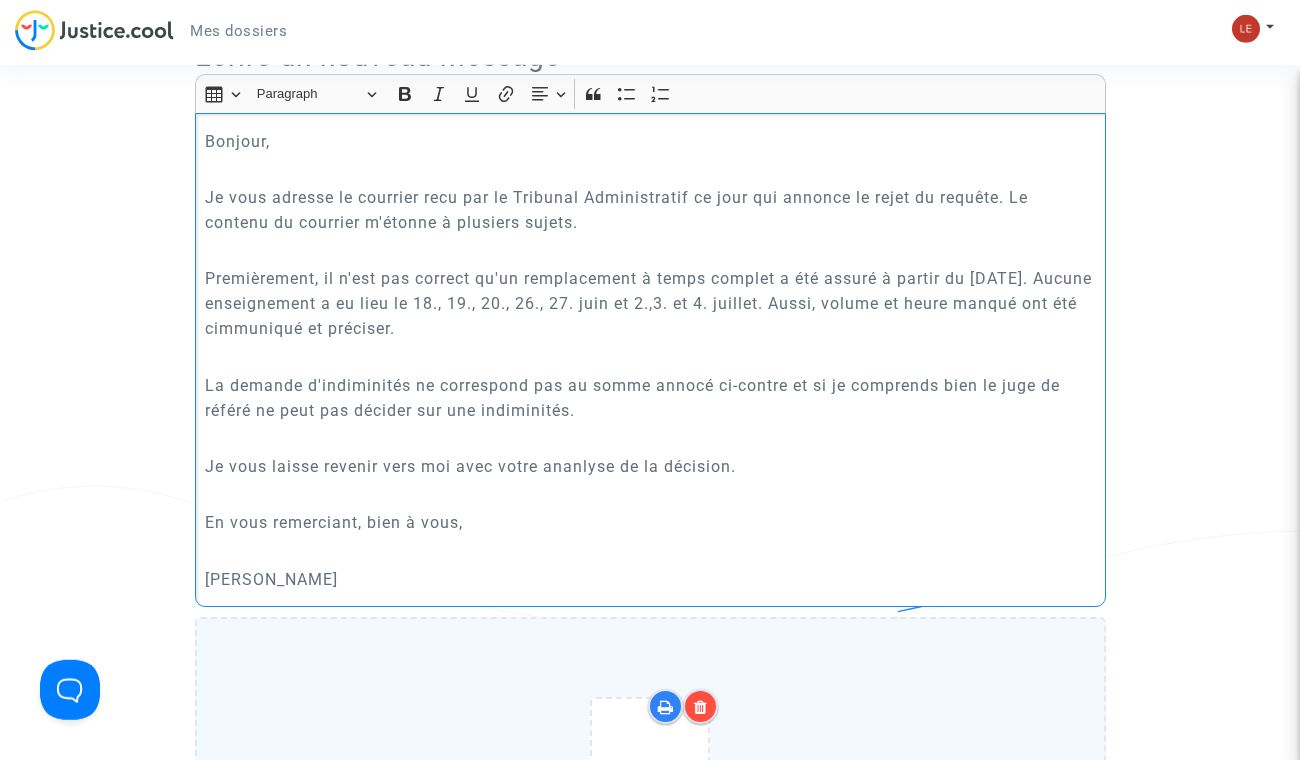 scroll, scrollTop: 601, scrollLeft: 0, axis: vertical 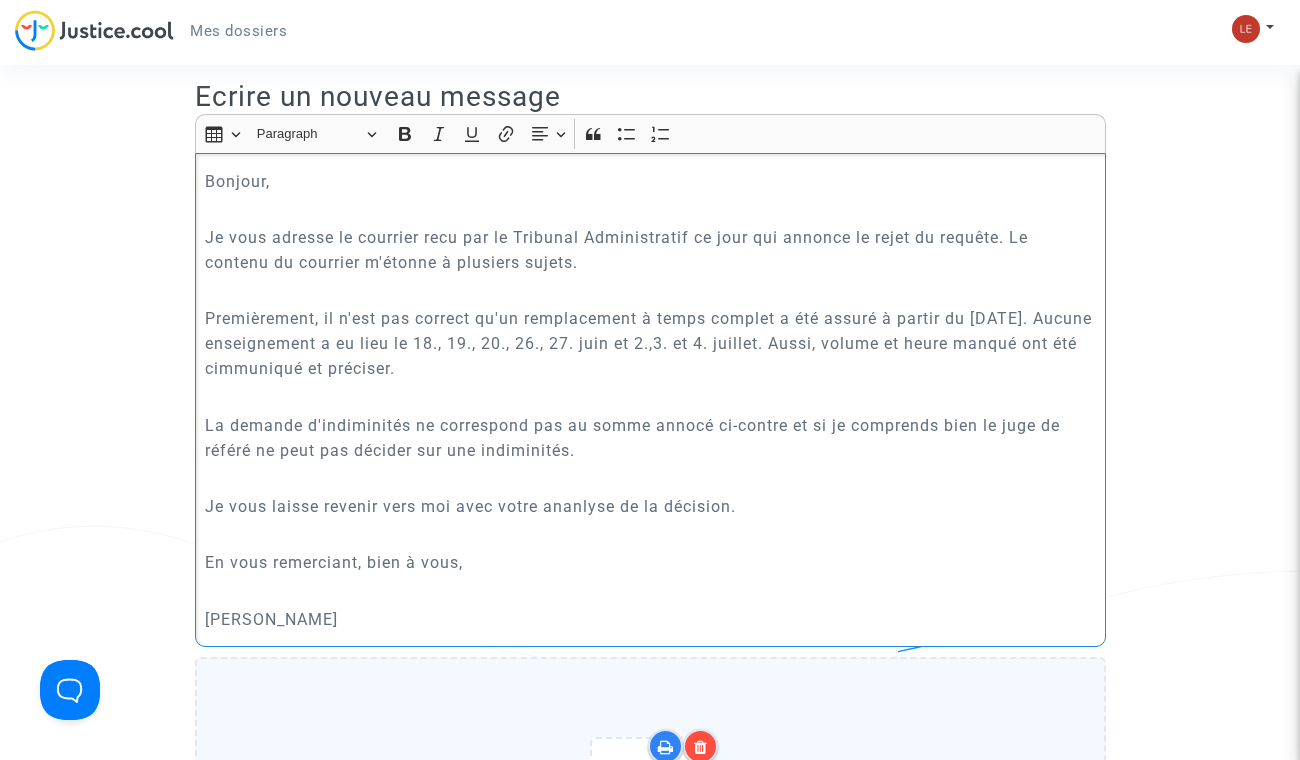 click on "Premièrement, il n'est pas correct qu'un remplacement à temps complet a été assuré à partir du [DATE]. Aucune enseignement a eu lieu le 18., 19., 20., 26., 27. juin et 2.,3. et 4. juillet. Aussi, volume et heure manqué ont été cimmuniqué et préciser." 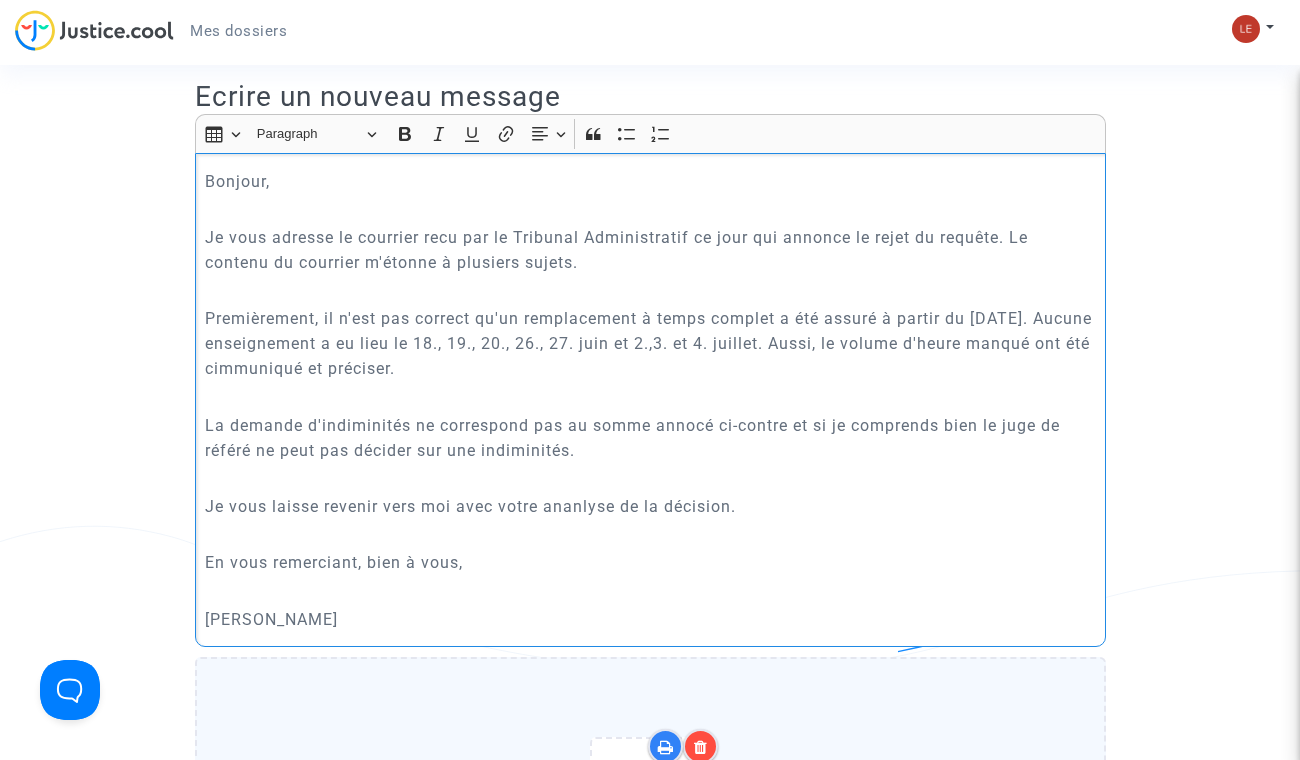 click on "Premièrement, il n'est pas correct qu'un remplacement à temps complet a été assuré à partir du [DATE]. Aucune enseignement a eu lieu le 18., 19., 20., 26., 27. juin et 2.,3. et 4. juillet. Aussi, le volume d'heure manqué ont été cimmuniqué et préciser." 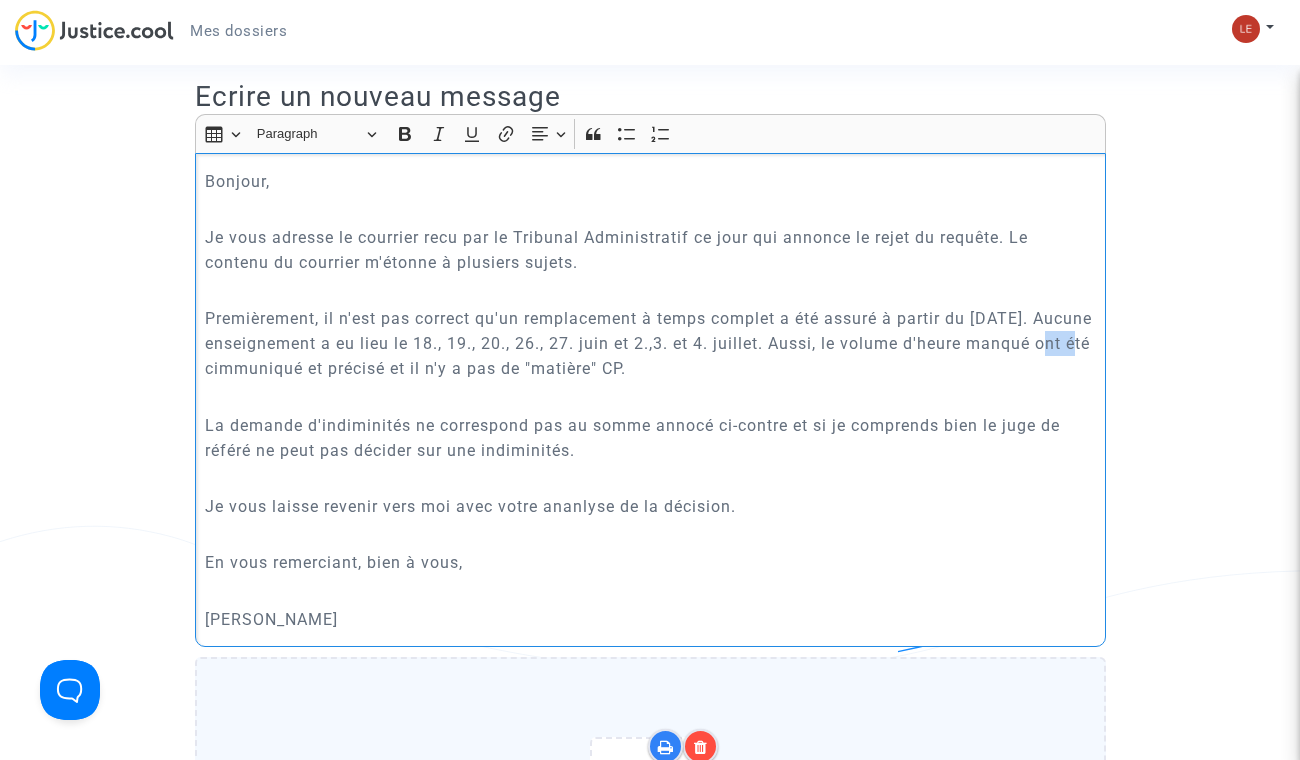 drag, startPoint x: 303, startPoint y: 366, endPoint x: 277, endPoint y: 366, distance: 26 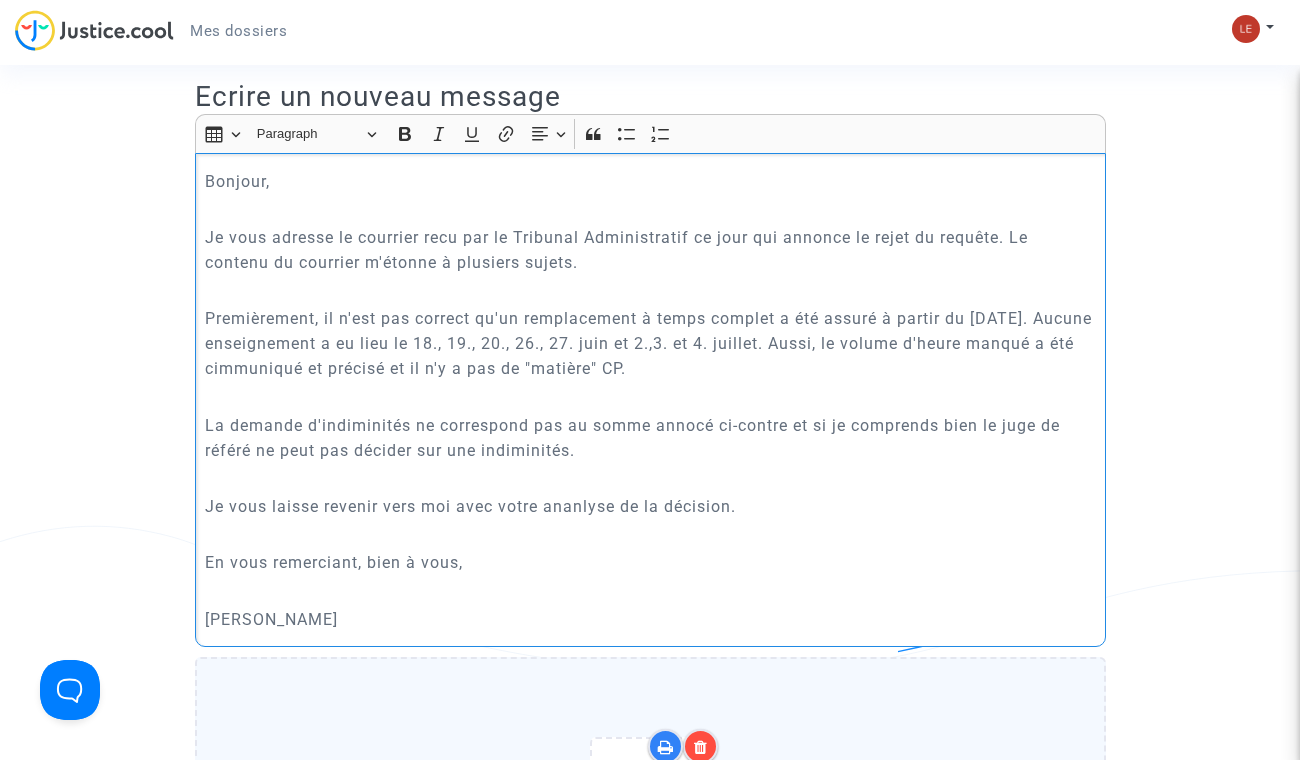 click on "Premièrement, il n'est pas correct qu'un remplacement à temps complet a été assuré à partir du [DATE]. Aucune enseignement a eu lieu le 18., 19., 20., 26., 27. juin et 2.,3. et 4. juillet. Aussi, le volume d'heure manqué a été cimmuniqué et précisé et il n'y a pas de "matière" CP." 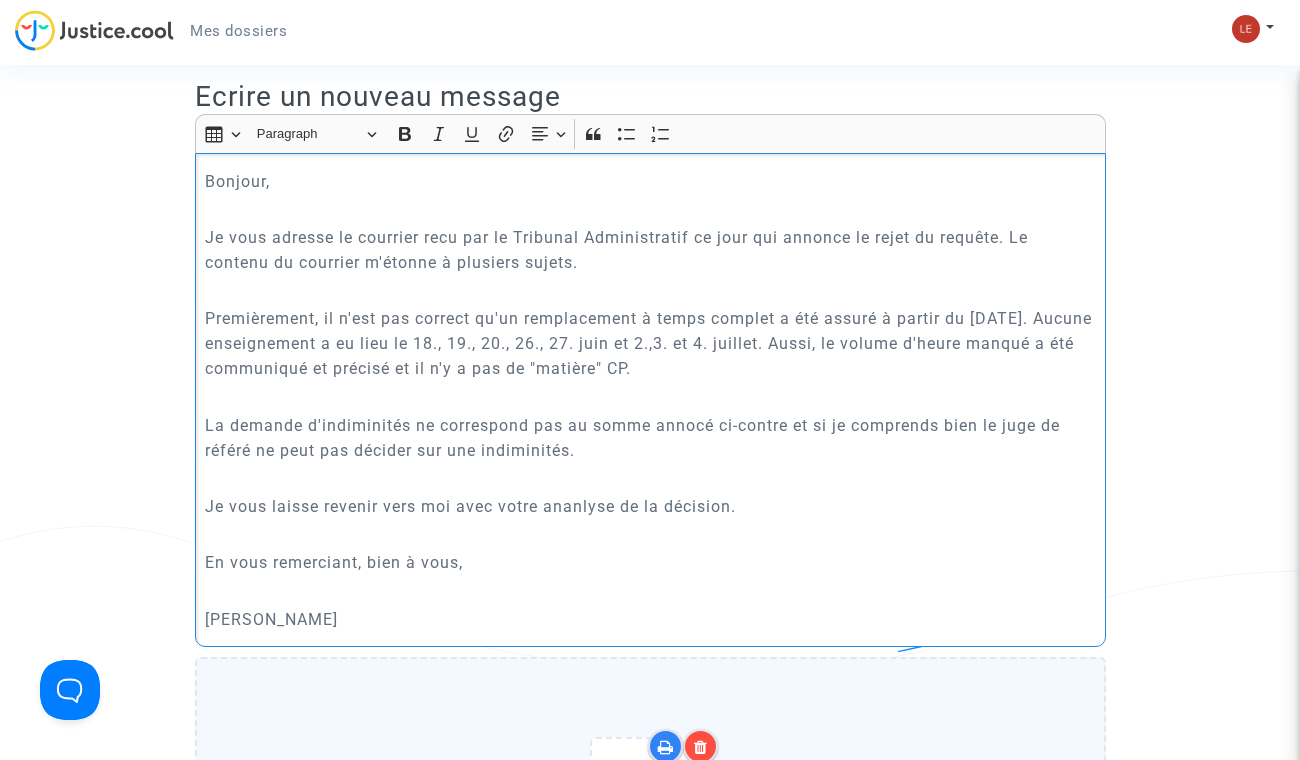 click 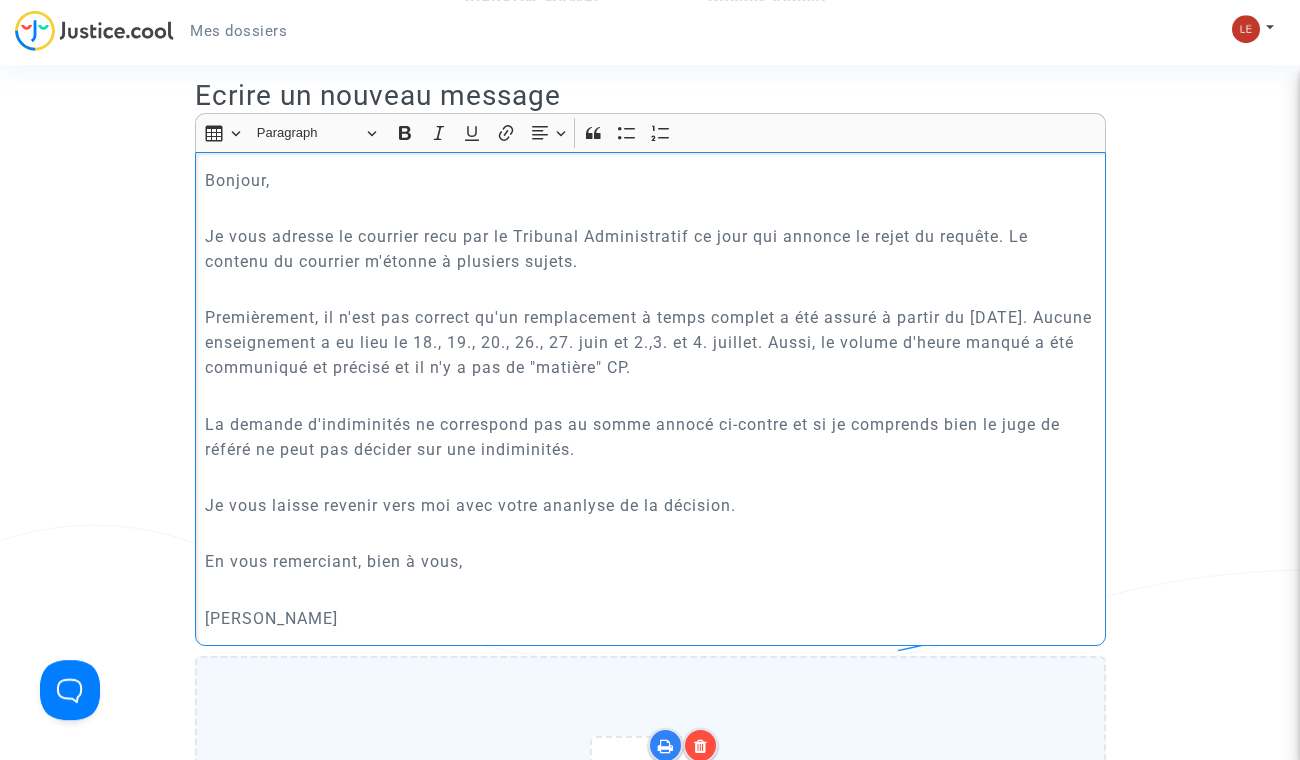 scroll, scrollTop: 601, scrollLeft: 0, axis: vertical 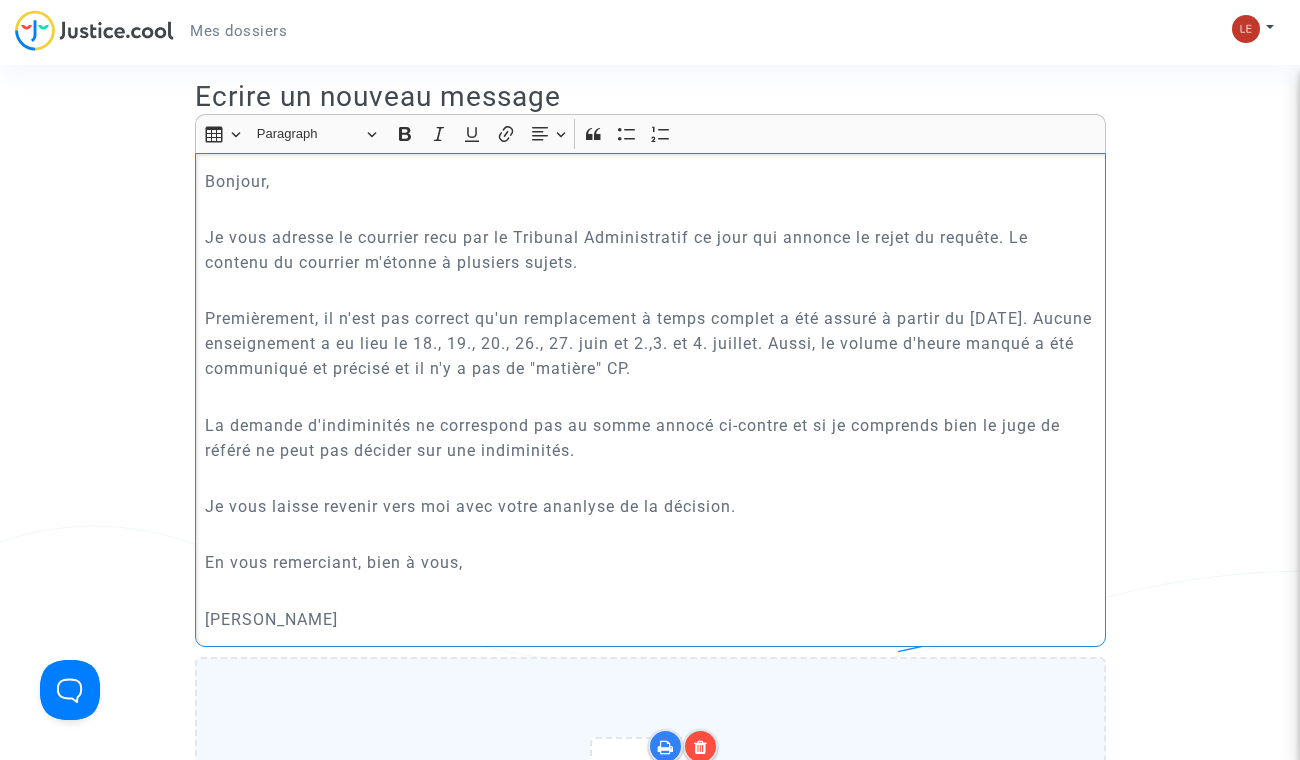 click on "La demande d'indiminités ne correspond pas au somme annocé ci-contre et si je comprends bien le juge de référé ne peut pas décider sur une indiminités." 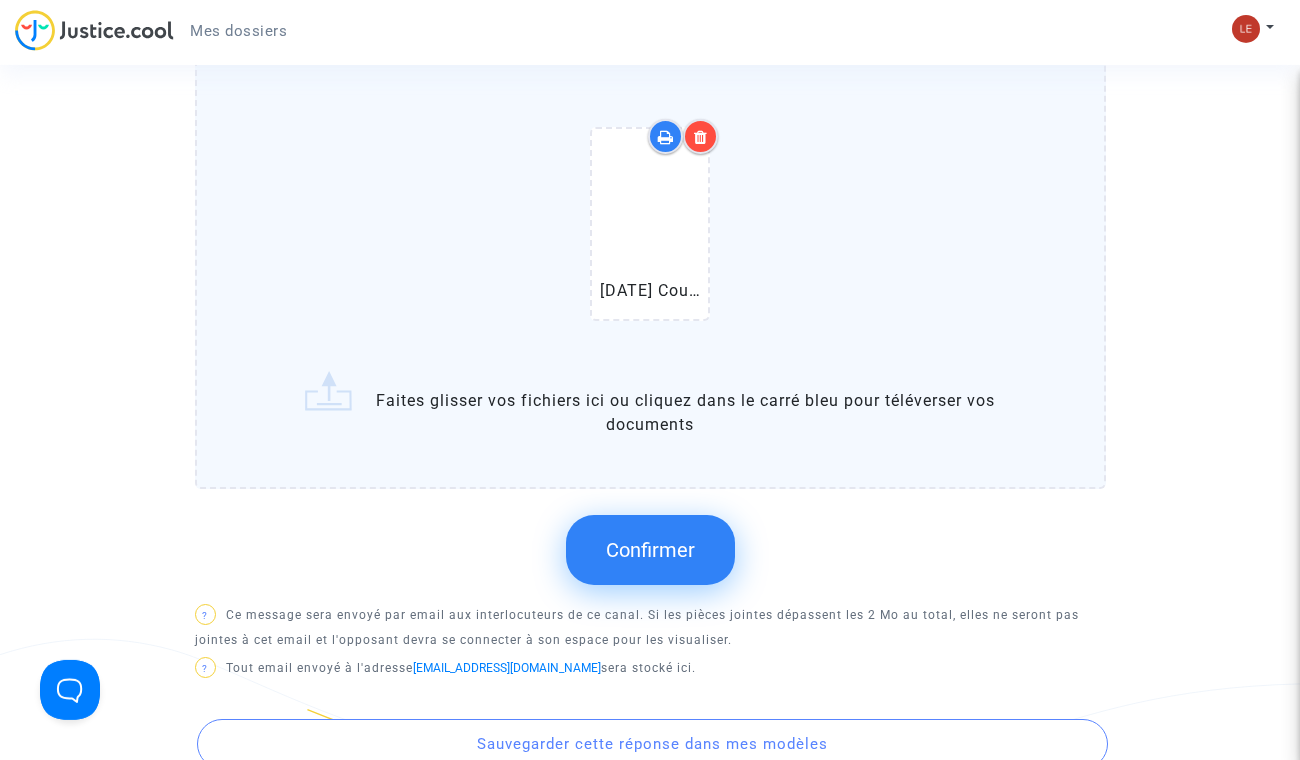scroll, scrollTop: 1357, scrollLeft: 0, axis: vertical 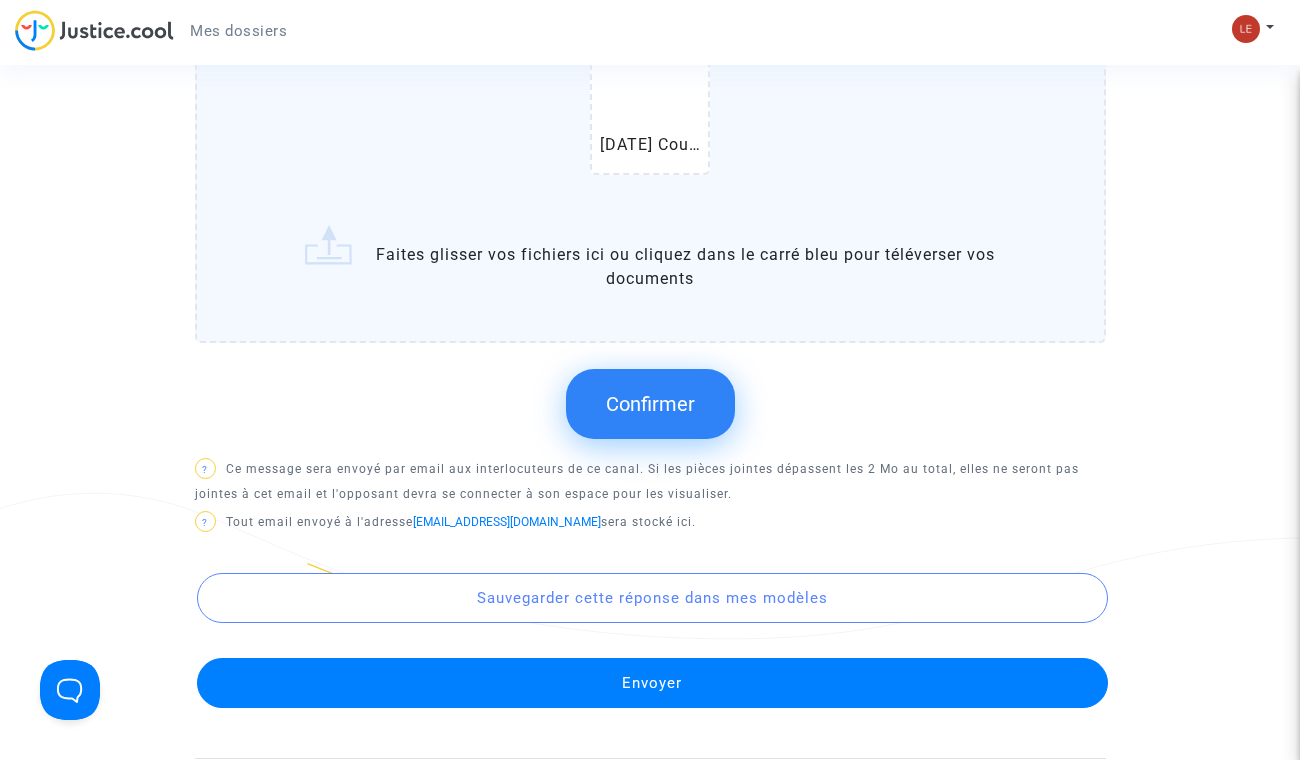 click on "Confirmer" 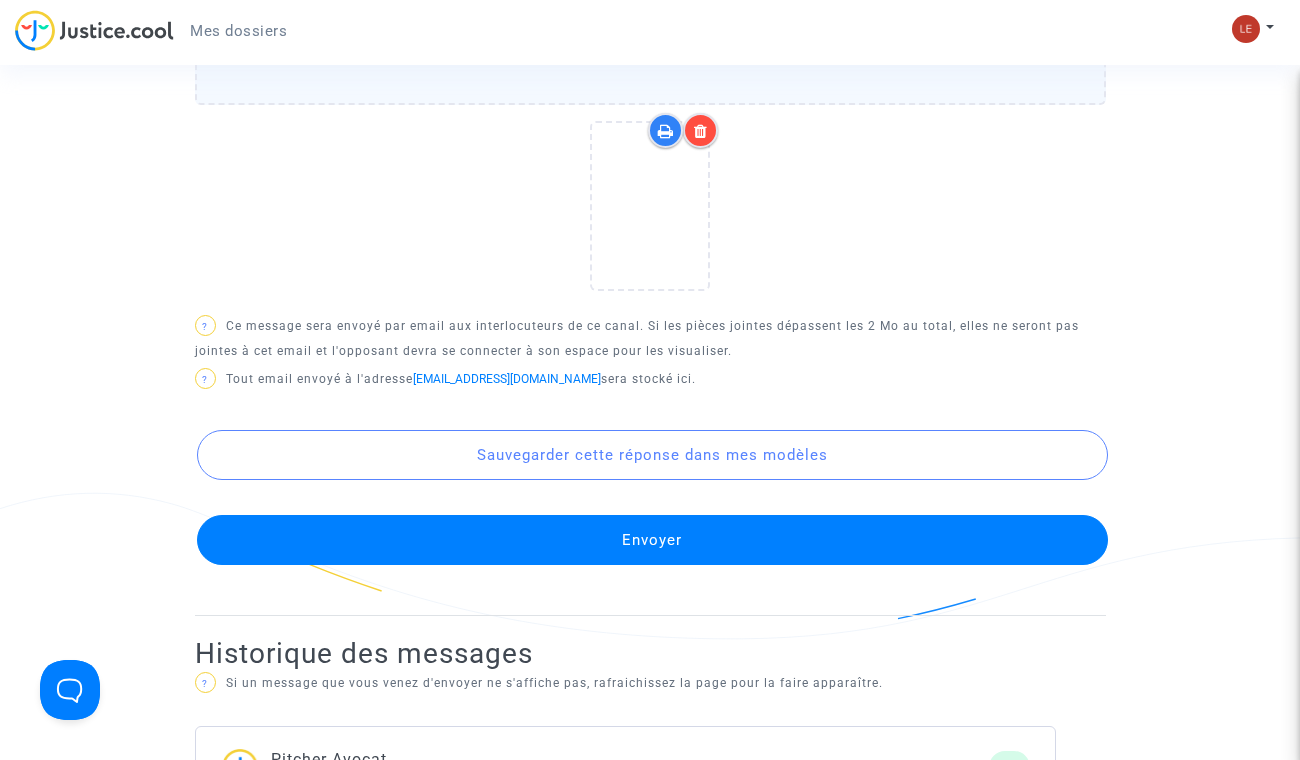 click on "Envoyer" 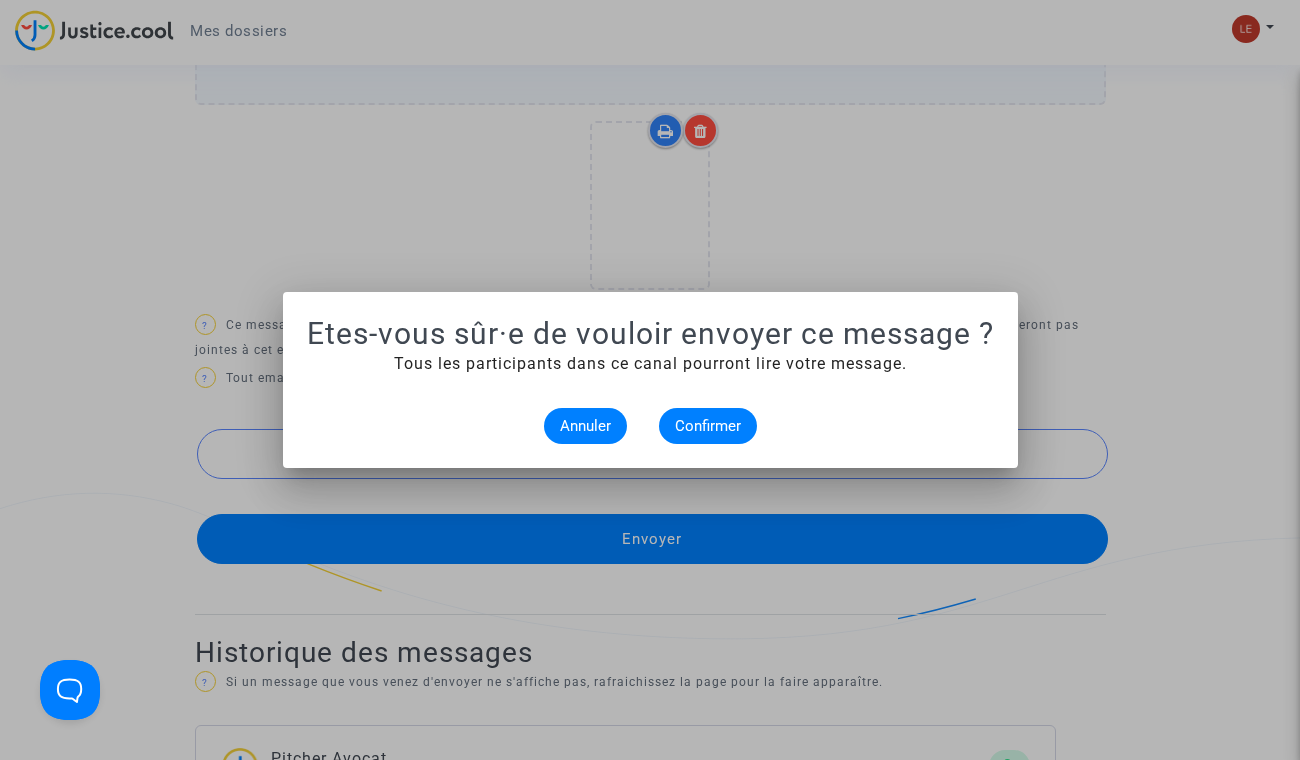 scroll, scrollTop: 0, scrollLeft: 0, axis: both 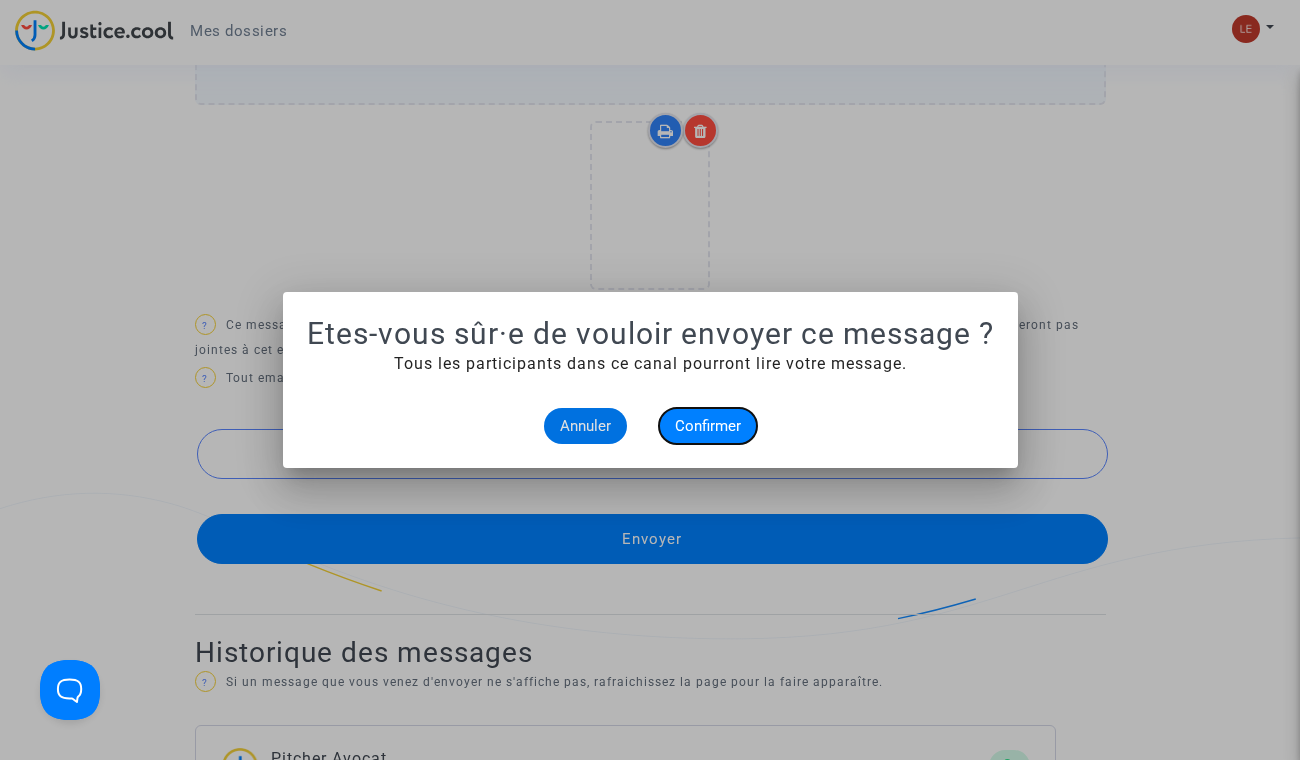 click on "Confirmer" at bounding box center [708, 426] 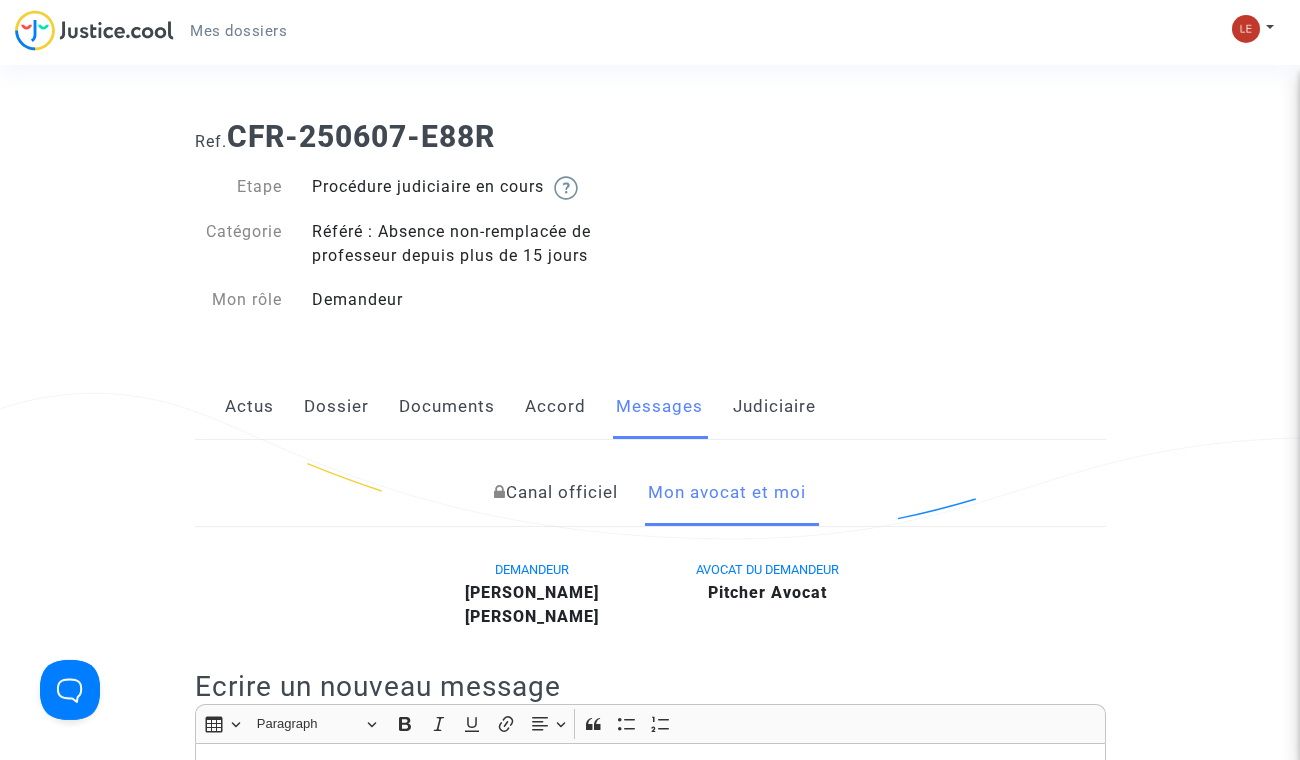 scroll, scrollTop: 0, scrollLeft: 0, axis: both 